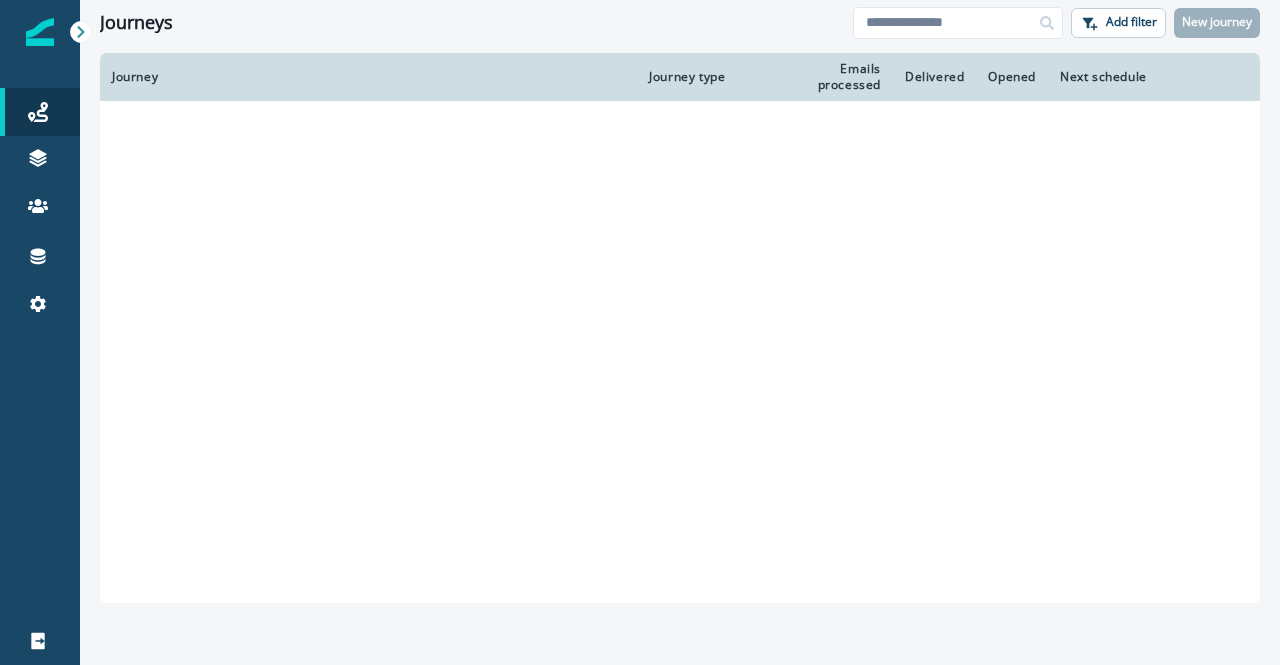 scroll, scrollTop: 0, scrollLeft: 0, axis: both 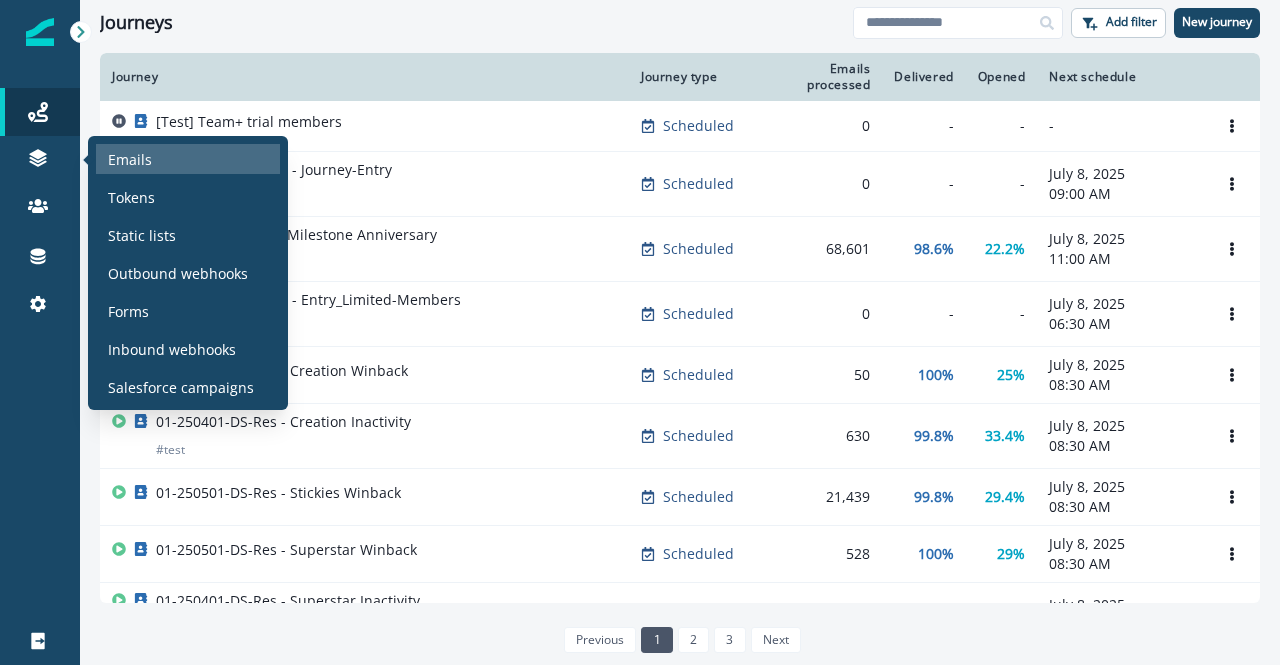 click on "Emails" at bounding box center (130, 159) 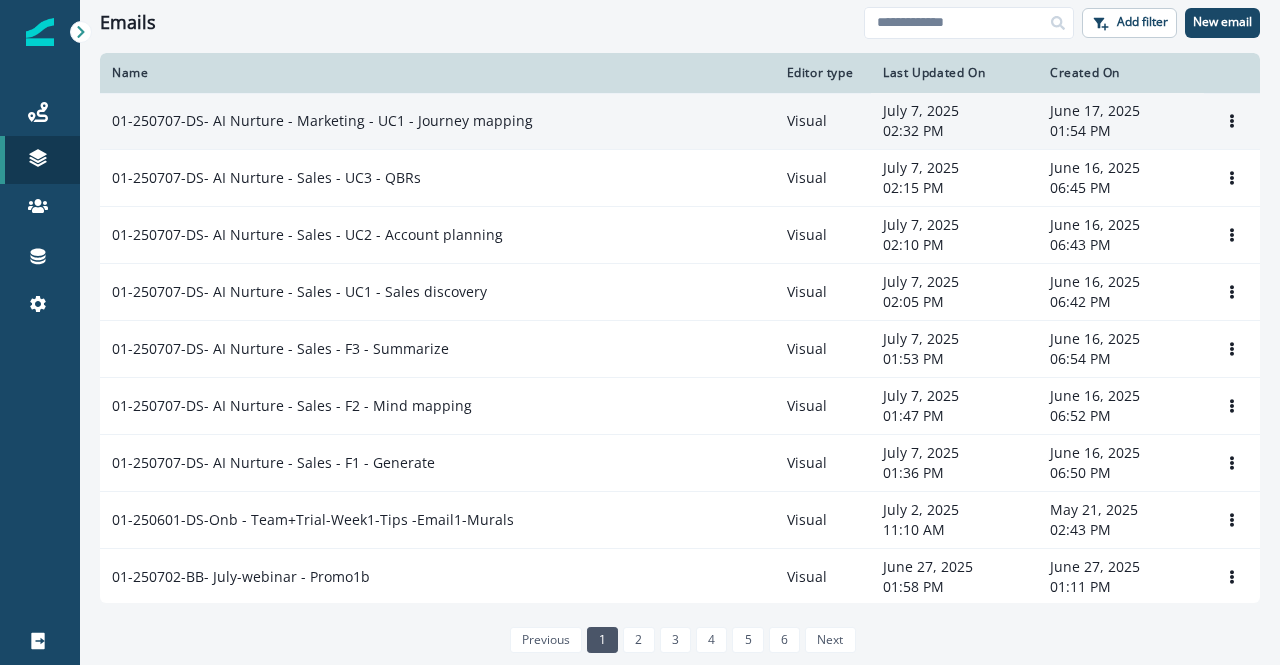click on "01-250707-DS- AI Nurture - Marketing - UC1 - Journey mapping" at bounding box center [437, 121] 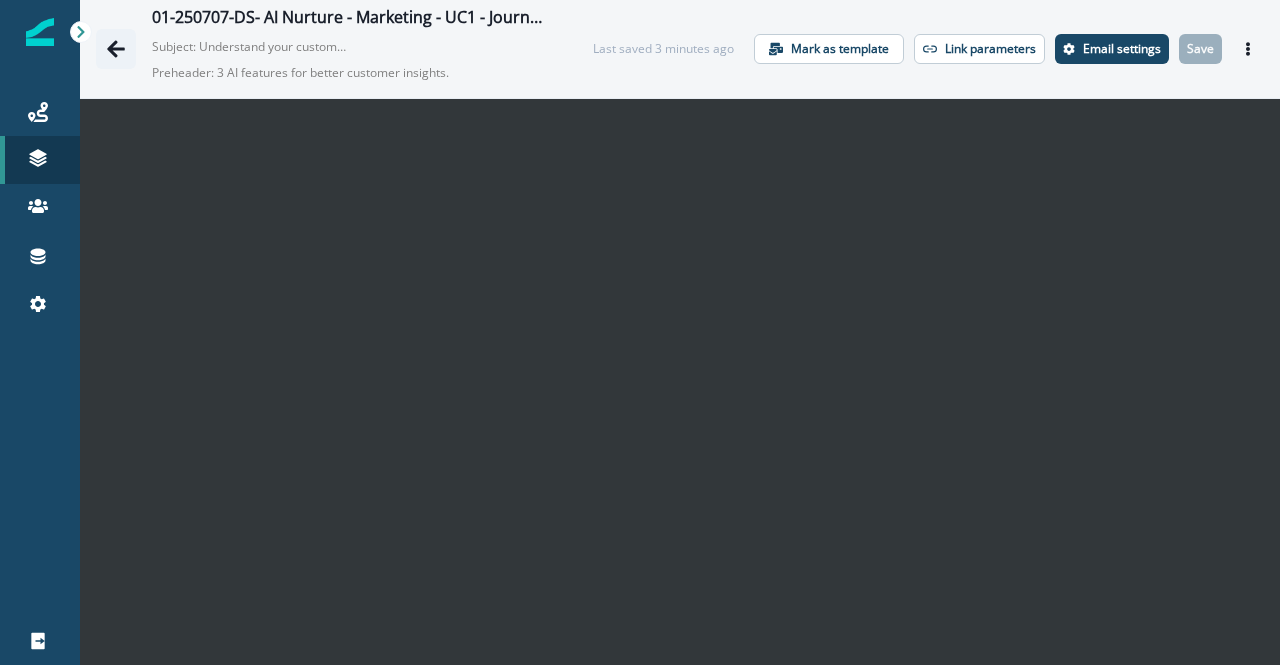 click at bounding box center (116, 49) 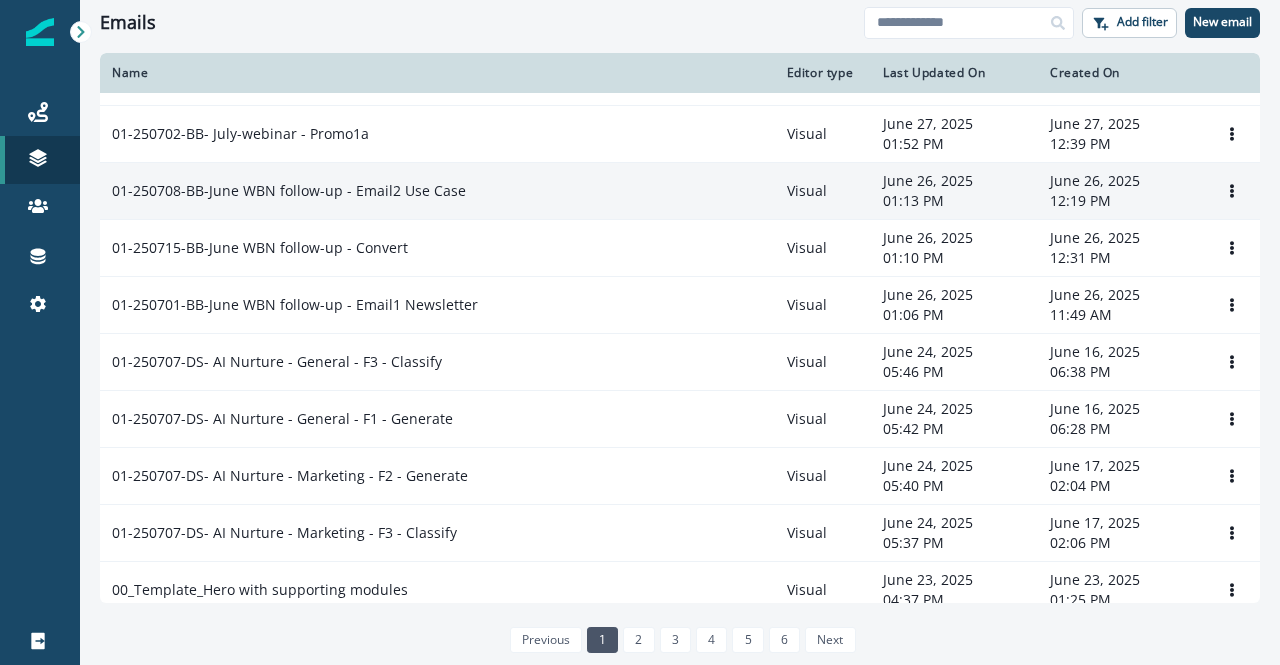 scroll, scrollTop: 400, scrollLeft: 0, axis: vertical 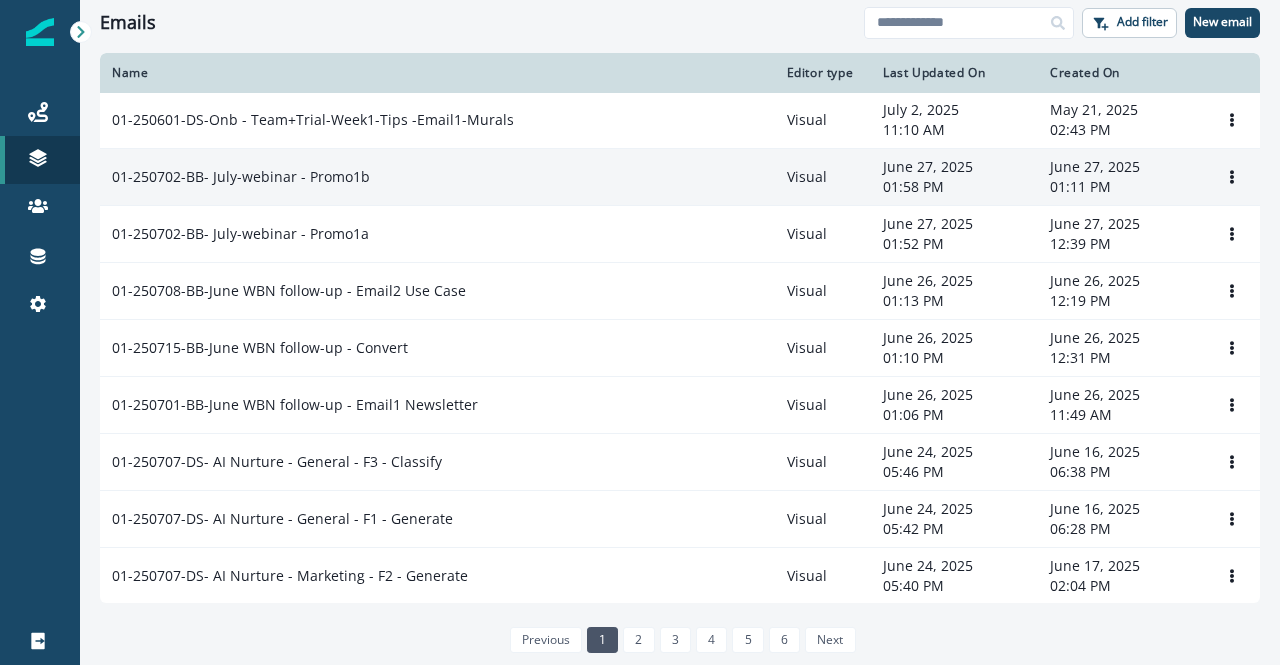click on "01-250702-BB- July-webinar - Promo1b" at bounding box center (437, 177) 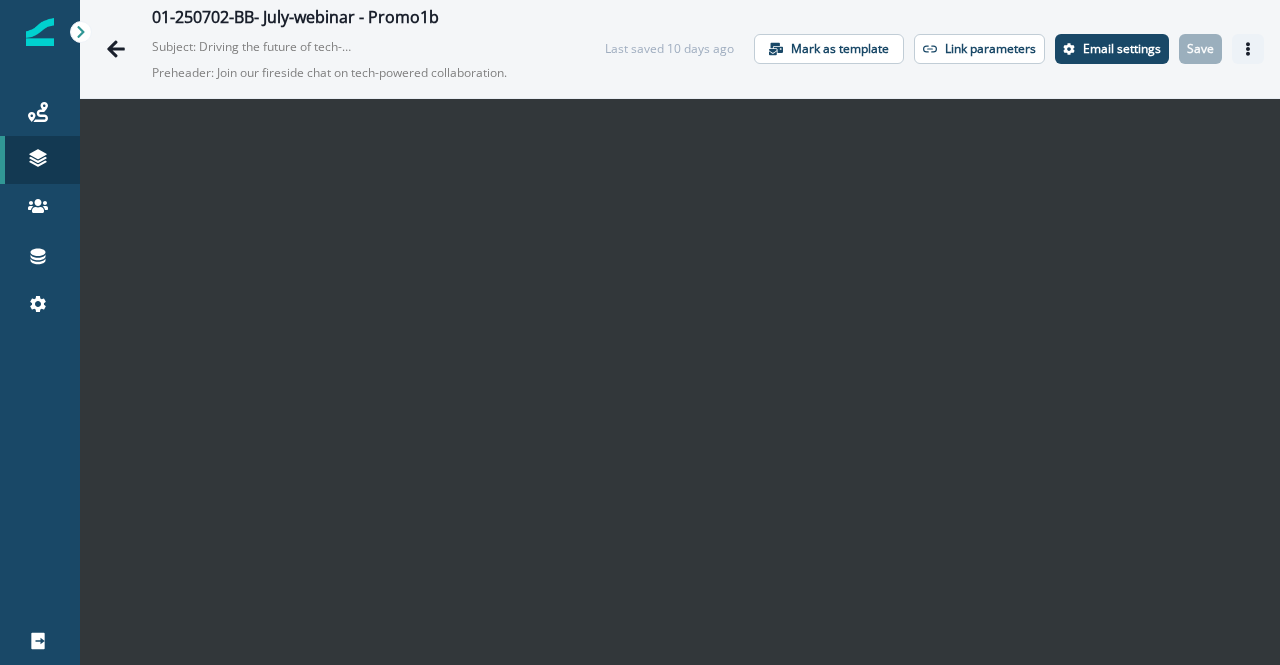 click at bounding box center (1248, 49) 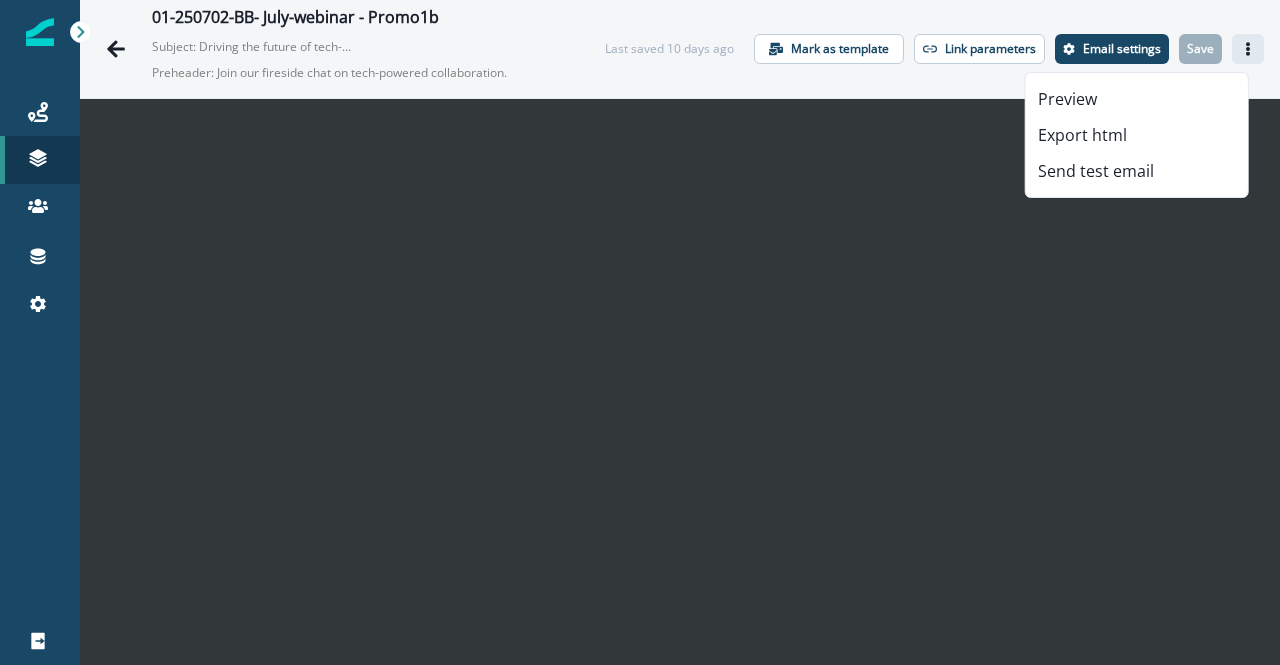 click at bounding box center [1248, 49] 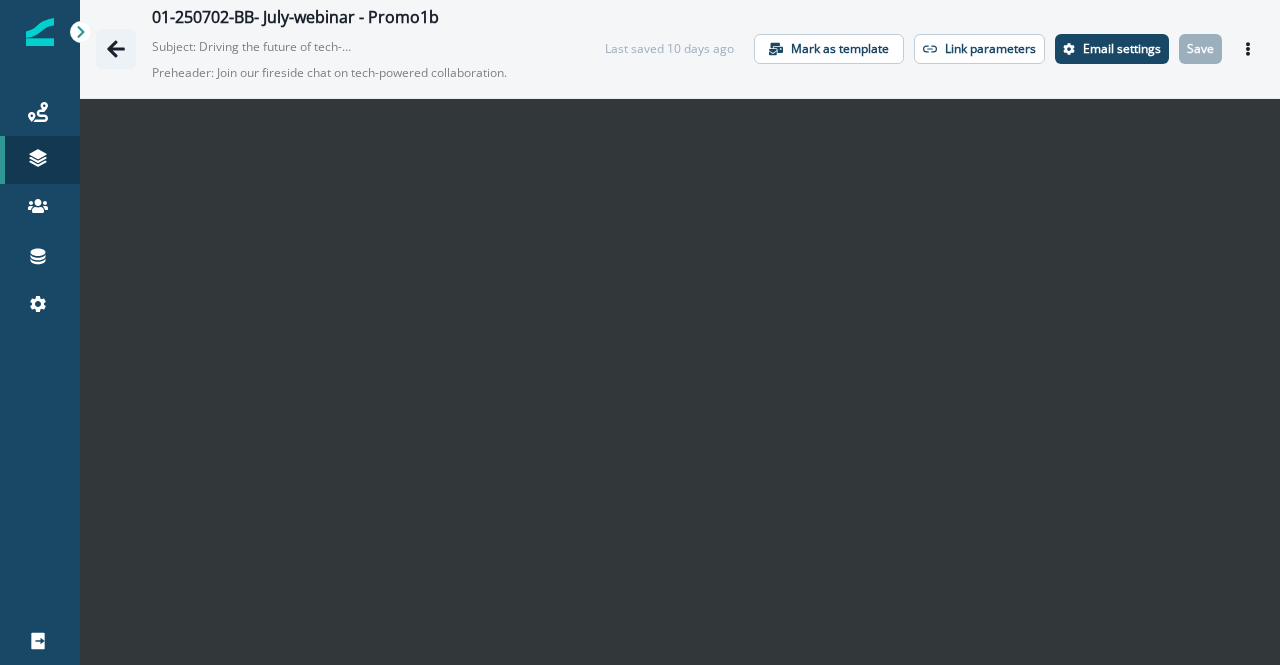 click at bounding box center (116, 49) 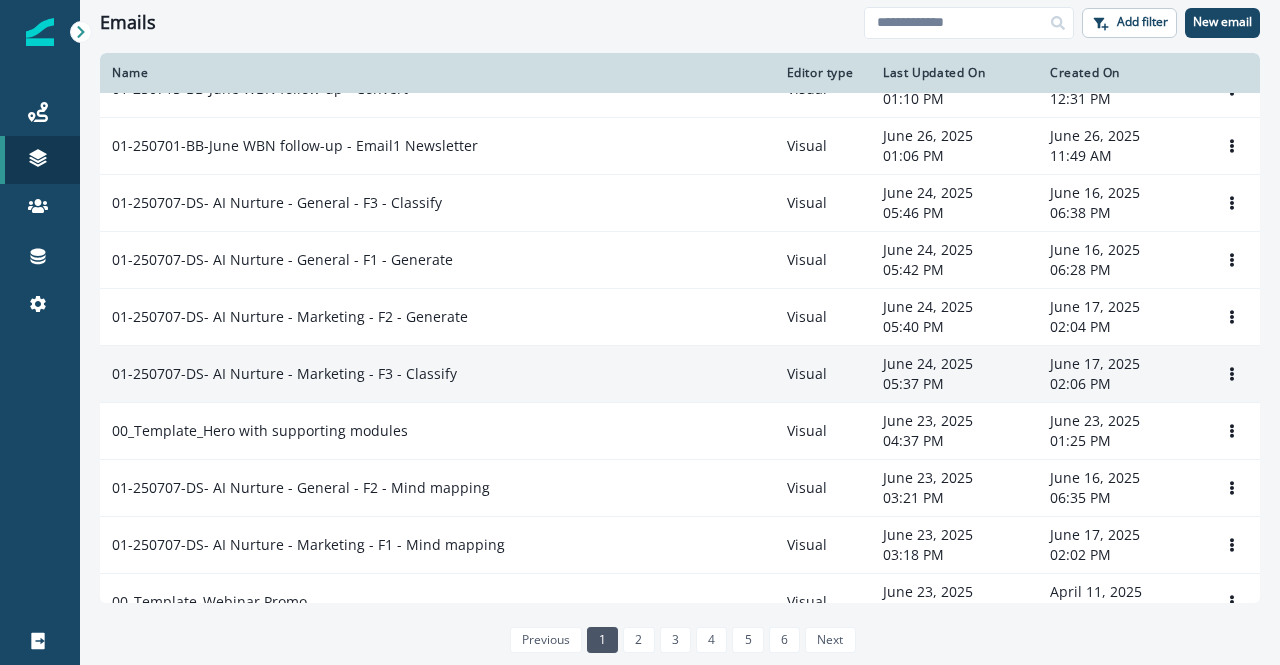 scroll, scrollTop: 700, scrollLeft: 0, axis: vertical 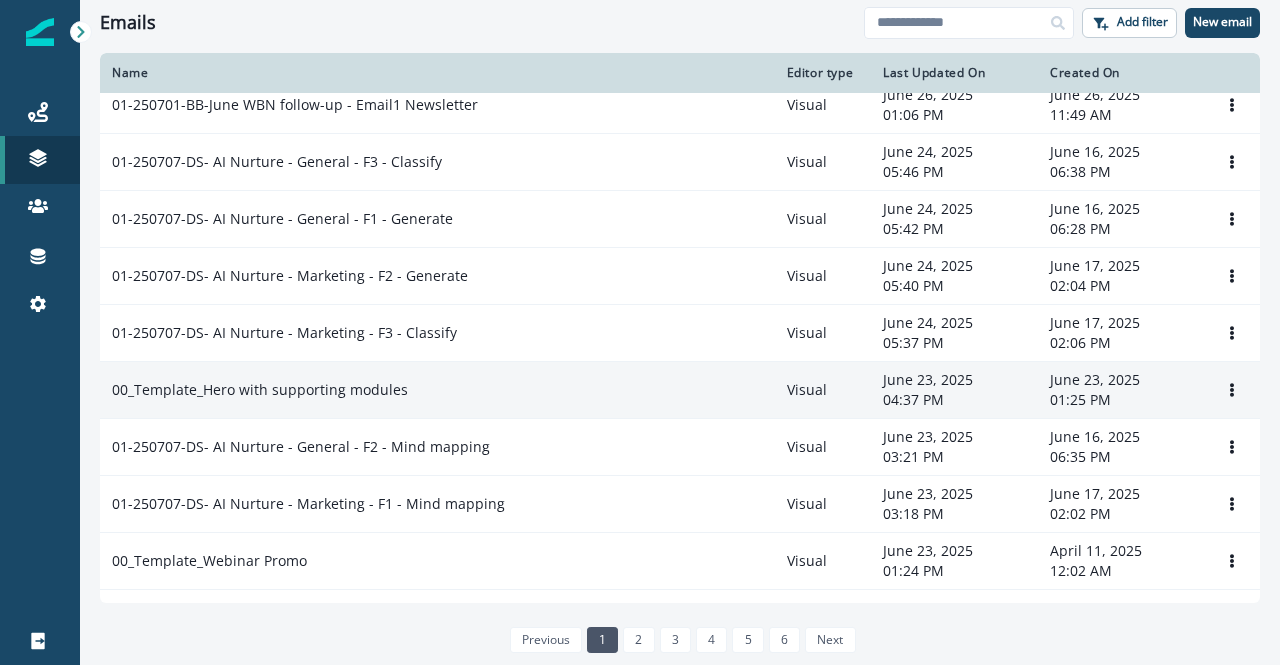 click on "00_Template_Hero with supporting modules" at bounding box center [437, 390] 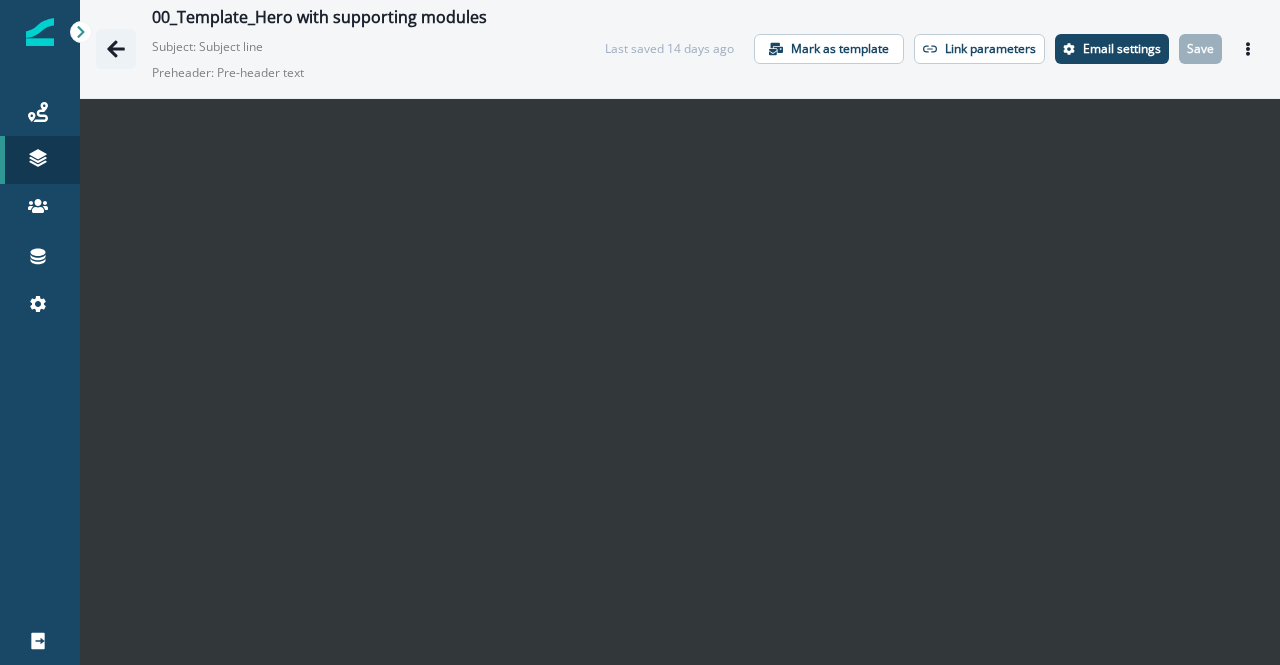 click at bounding box center (116, 48) 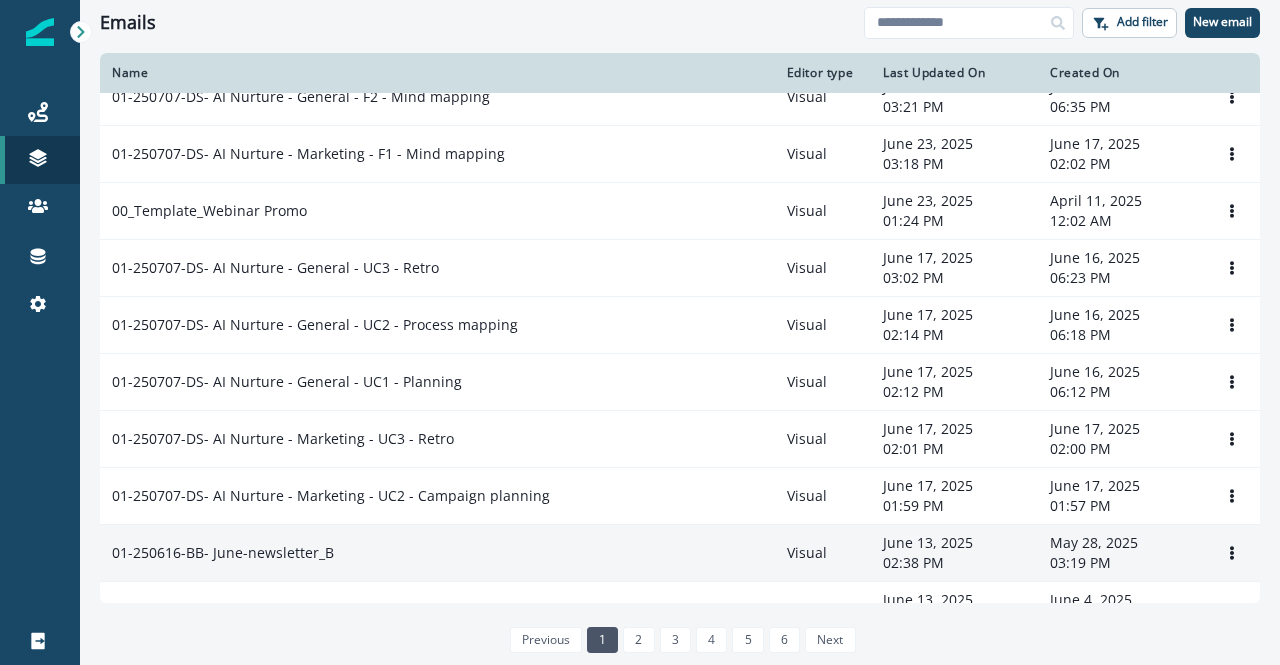 scroll, scrollTop: 1190, scrollLeft: 0, axis: vertical 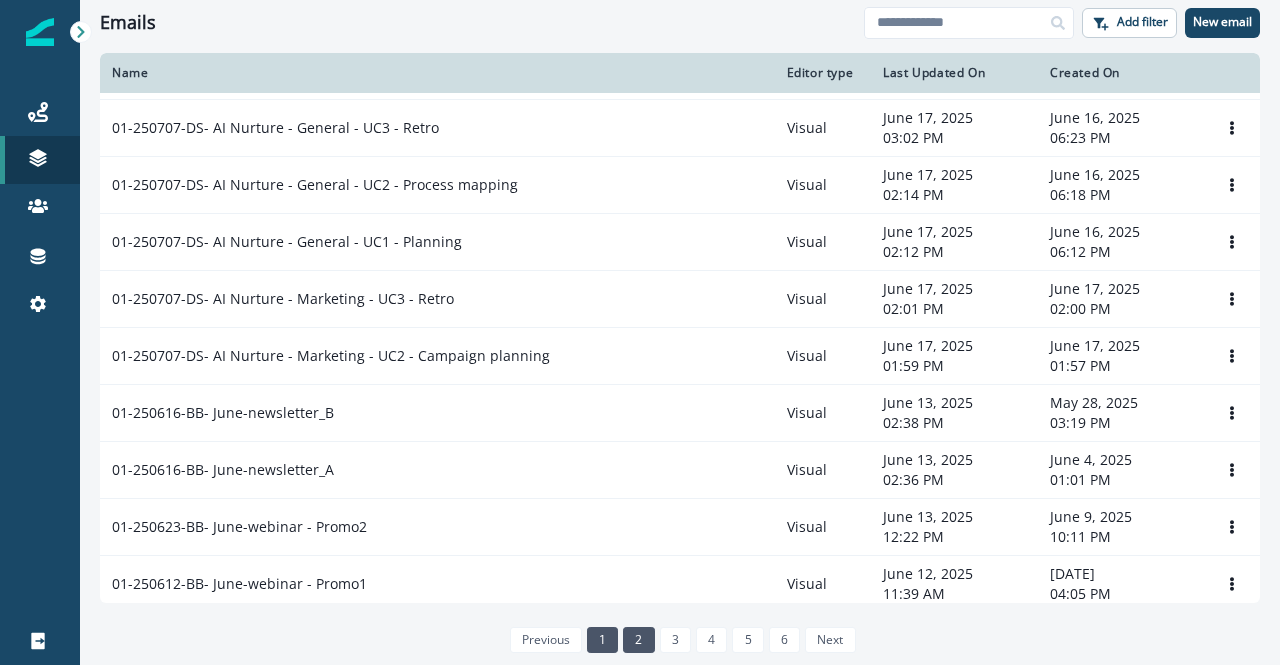 click on "2" at bounding box center [638, 640] 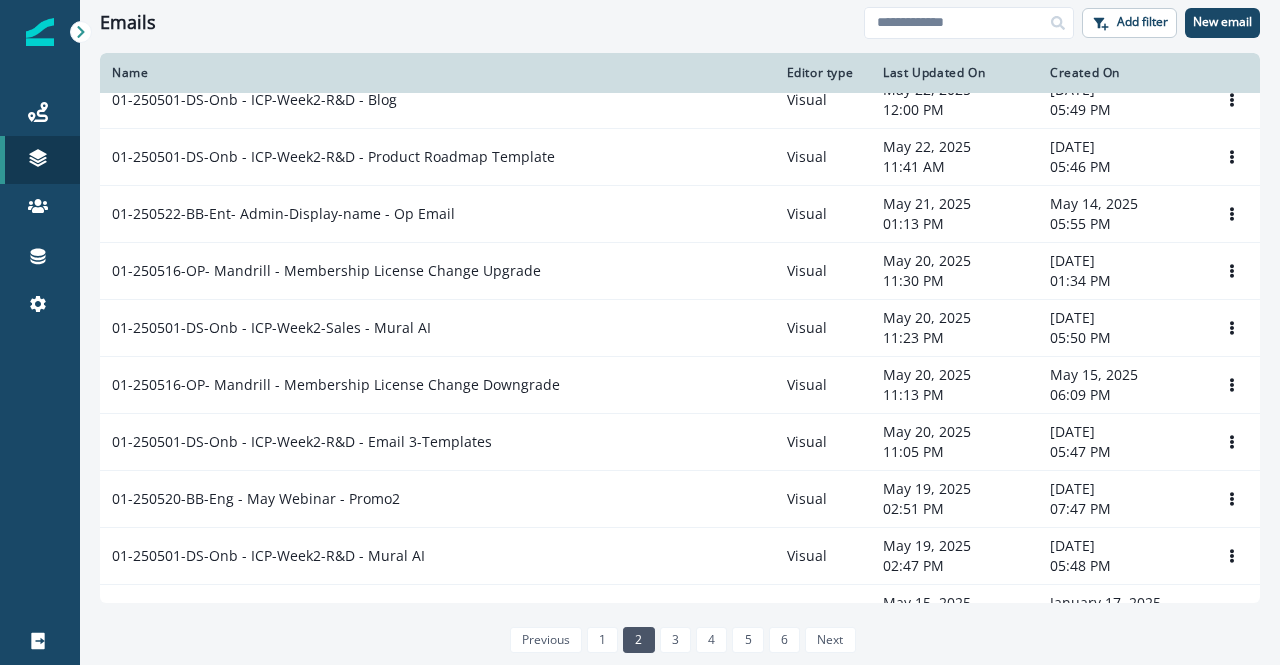 scroll, scrollTop: 1190, scrollLeft: 0, axis: vertical 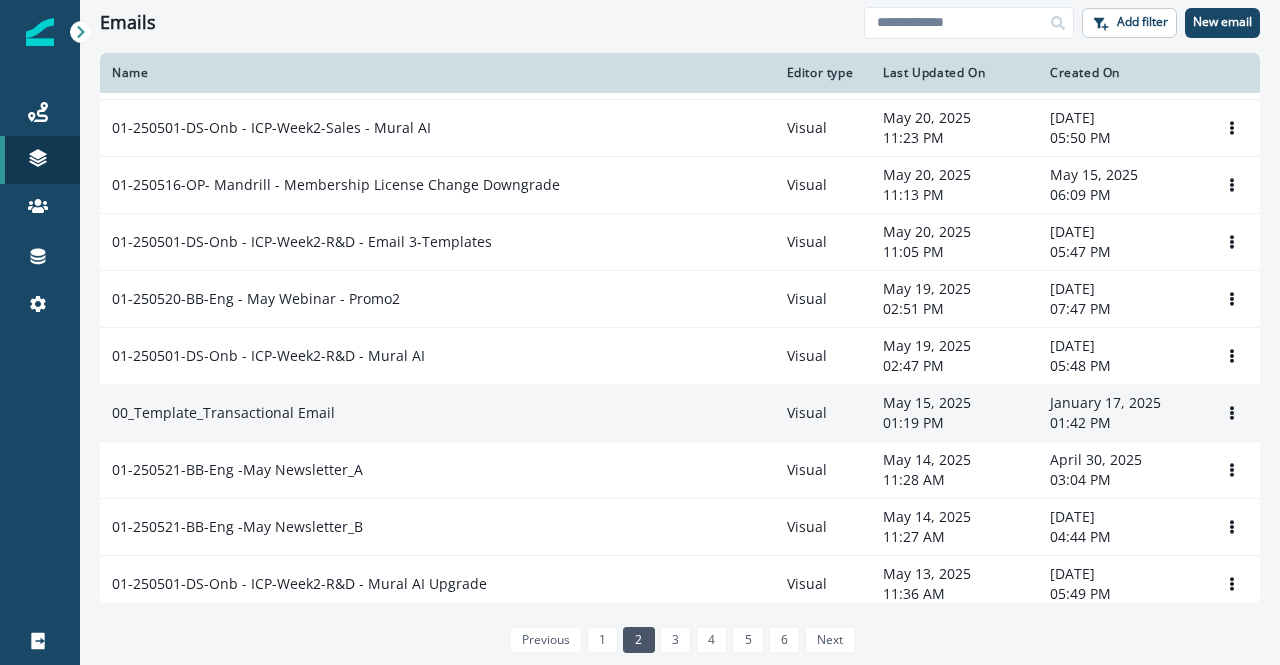 click on "00_Template_Transactional Email" at bounding box center [437, 413] 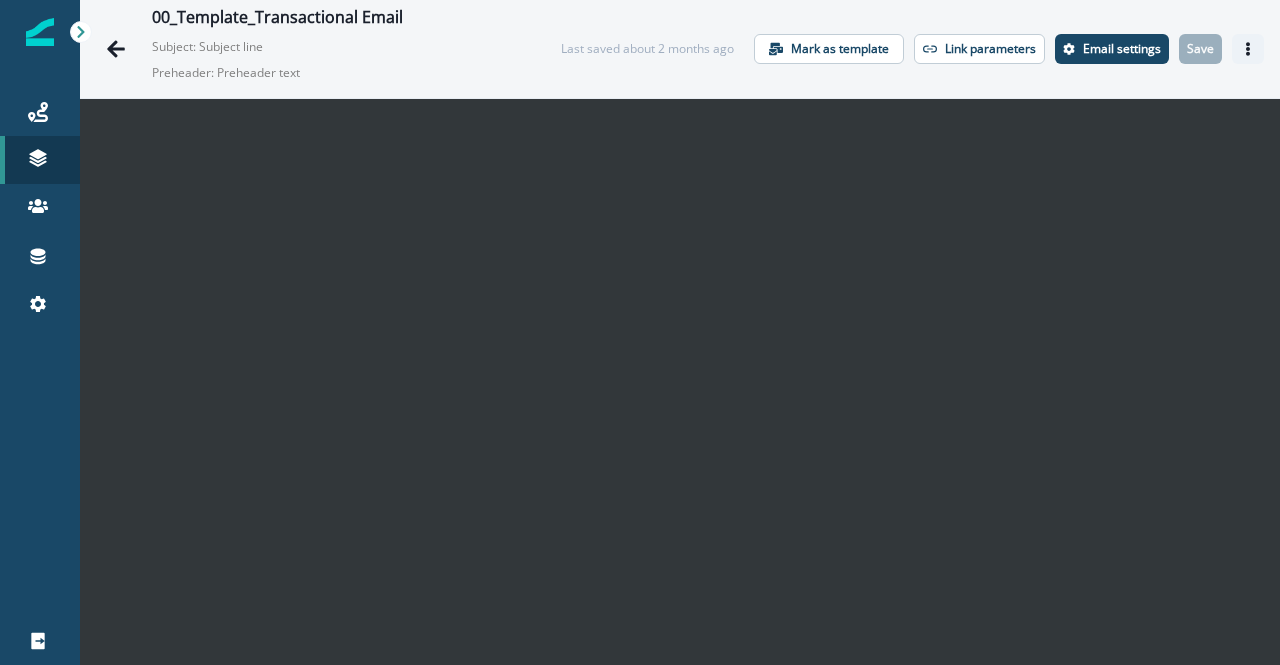 click at bounding box center (1248, 49) 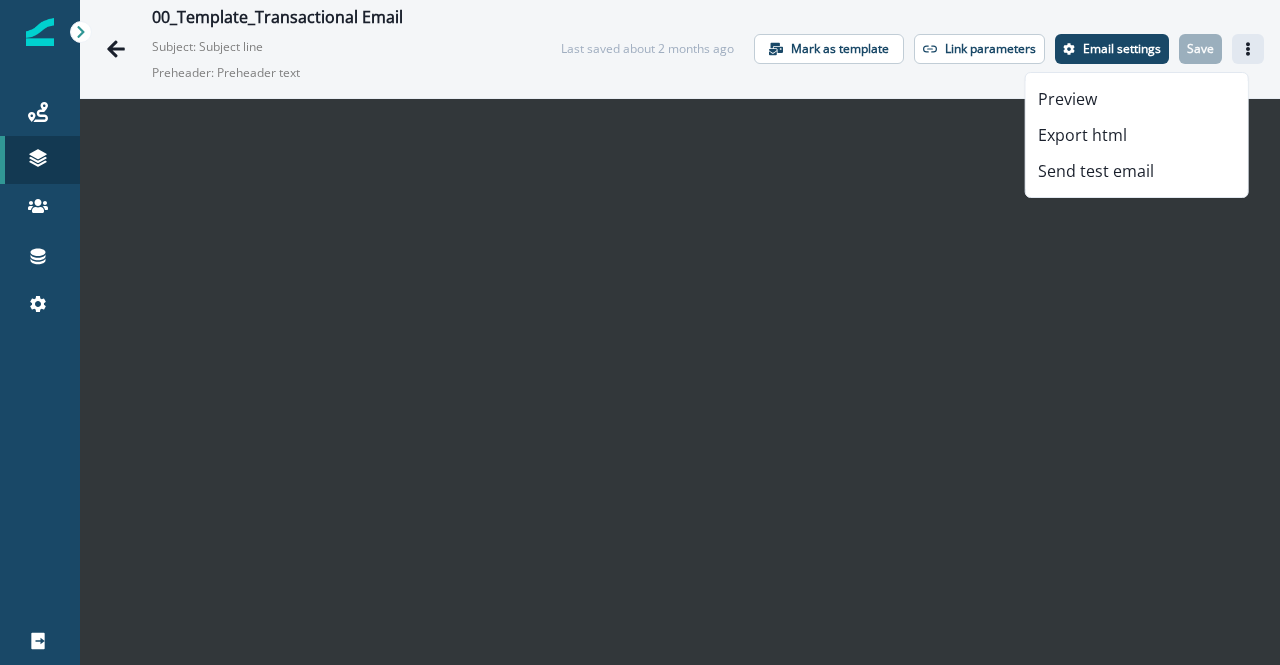 click at bounding box center [1248, 49] 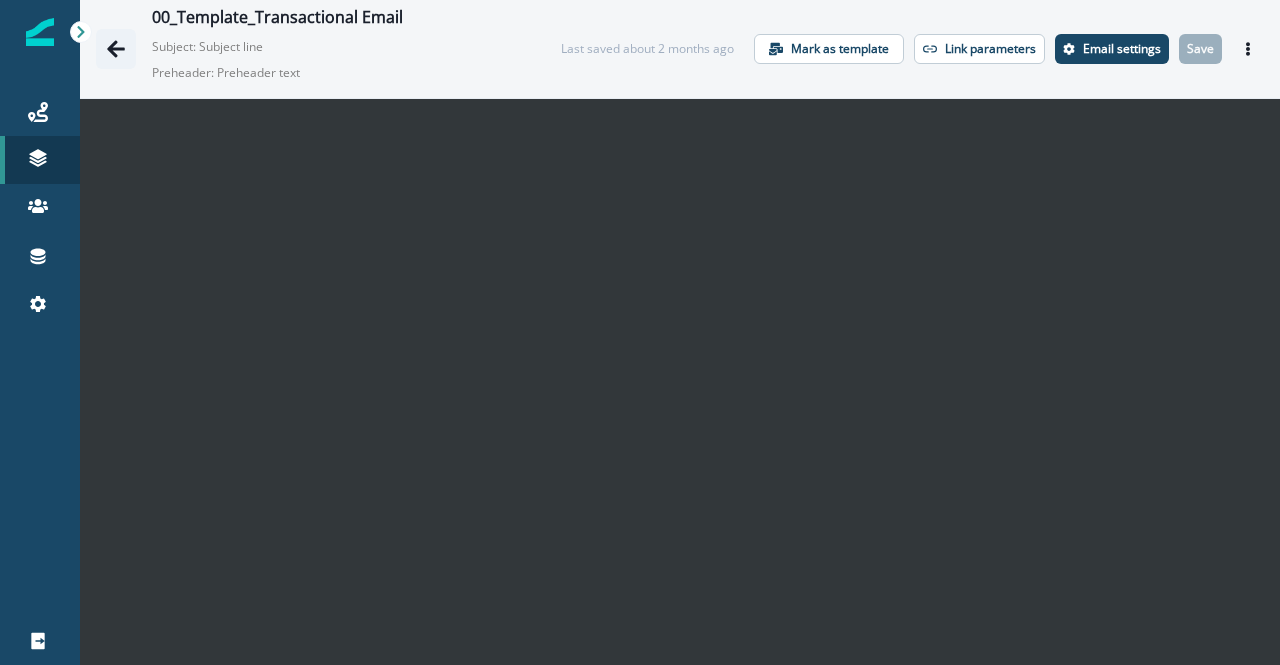 click at bounding box center [116, 49] 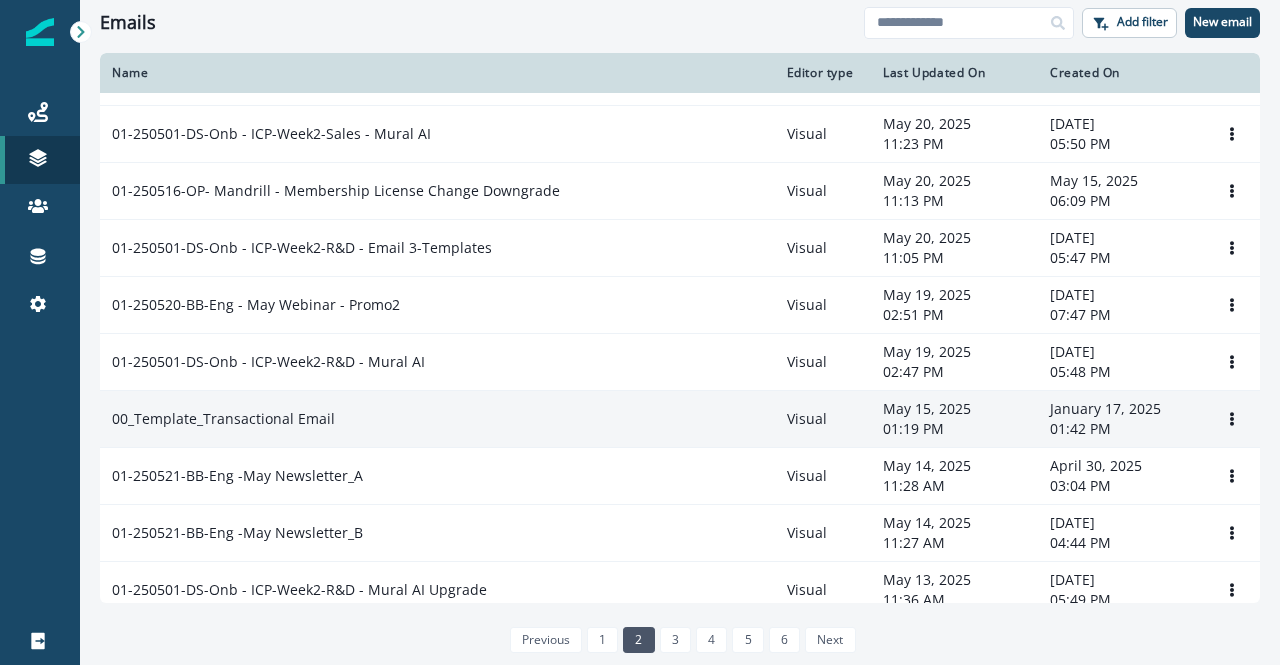 scroll, scrollTop: 1190, scrollLeft: 0, axis: vertical 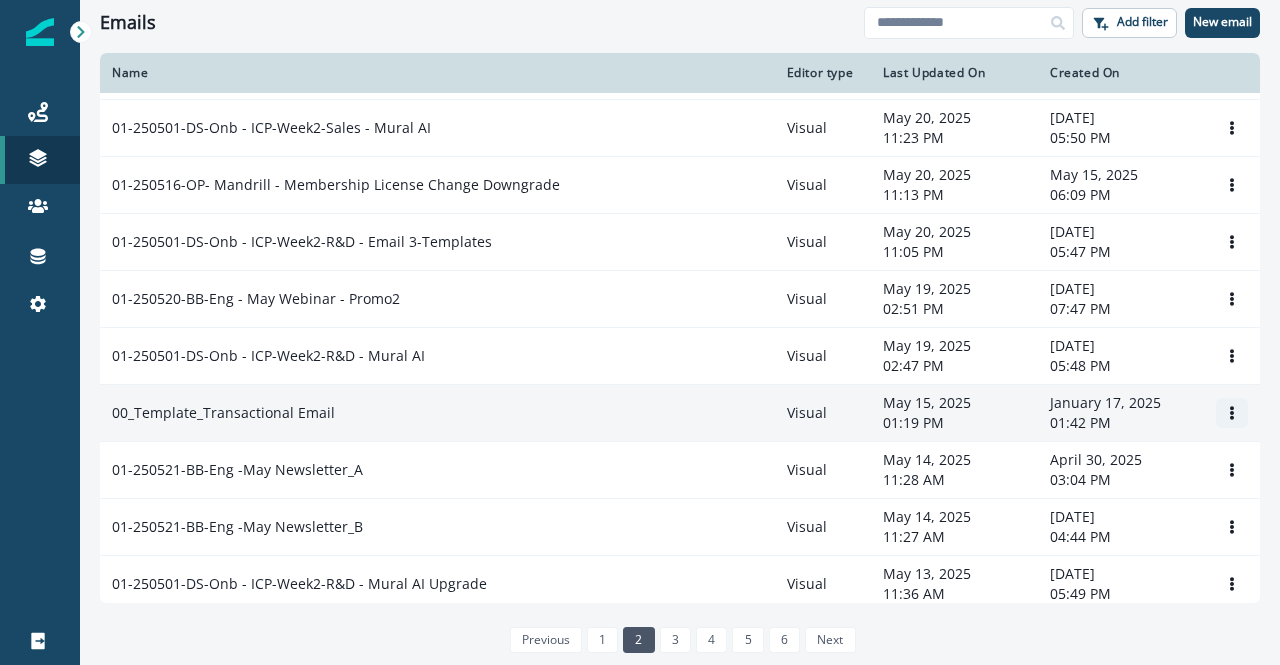 click at bounding box center (1232, 413) 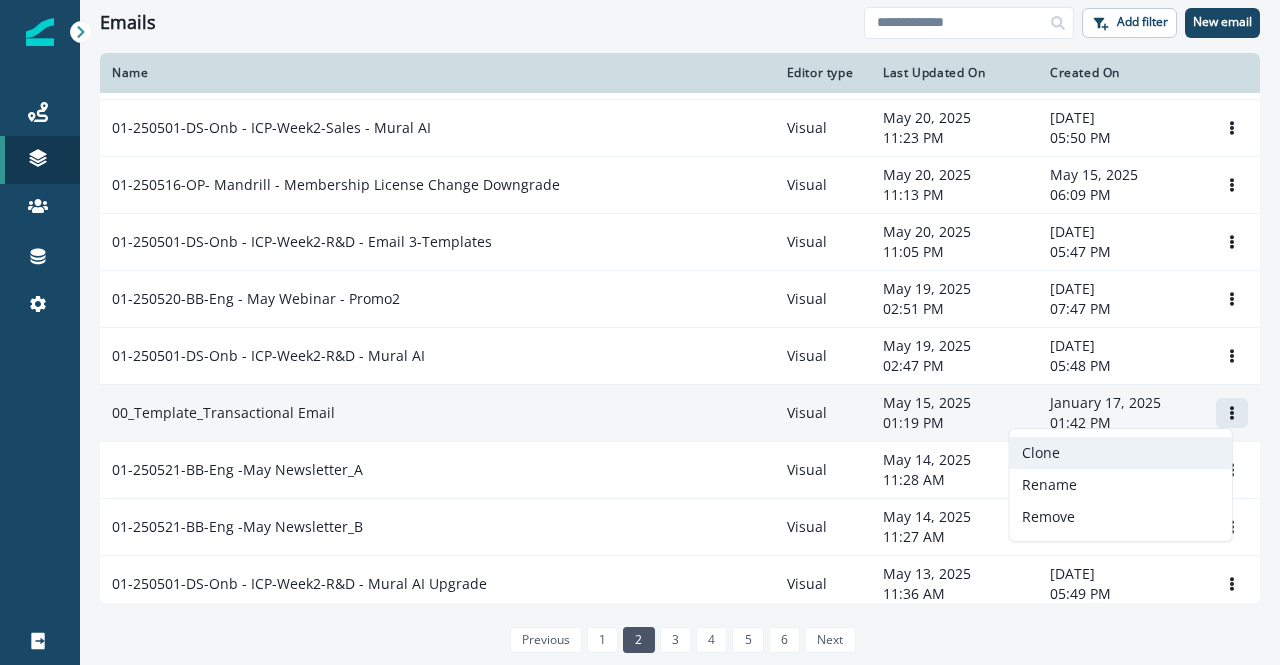 click on "Clone" at bounding box center (1121, 453) 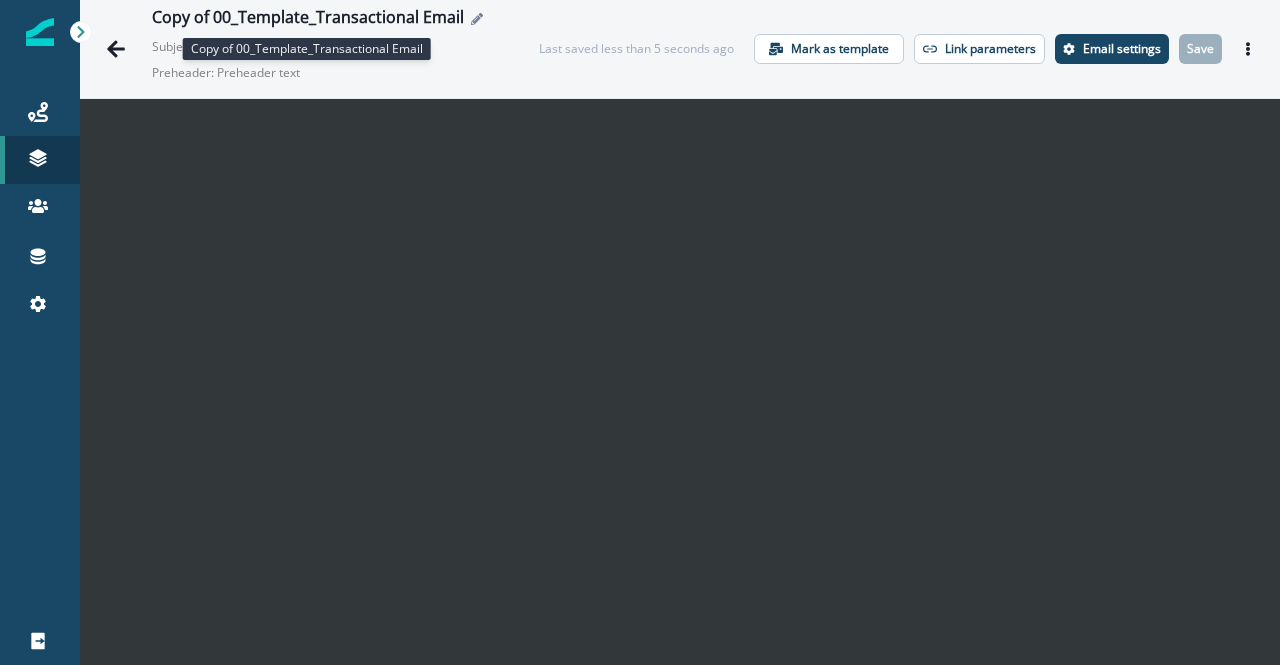 click on "Copy of 00_Template_Transactional Email" at bounding box center (308, 19) 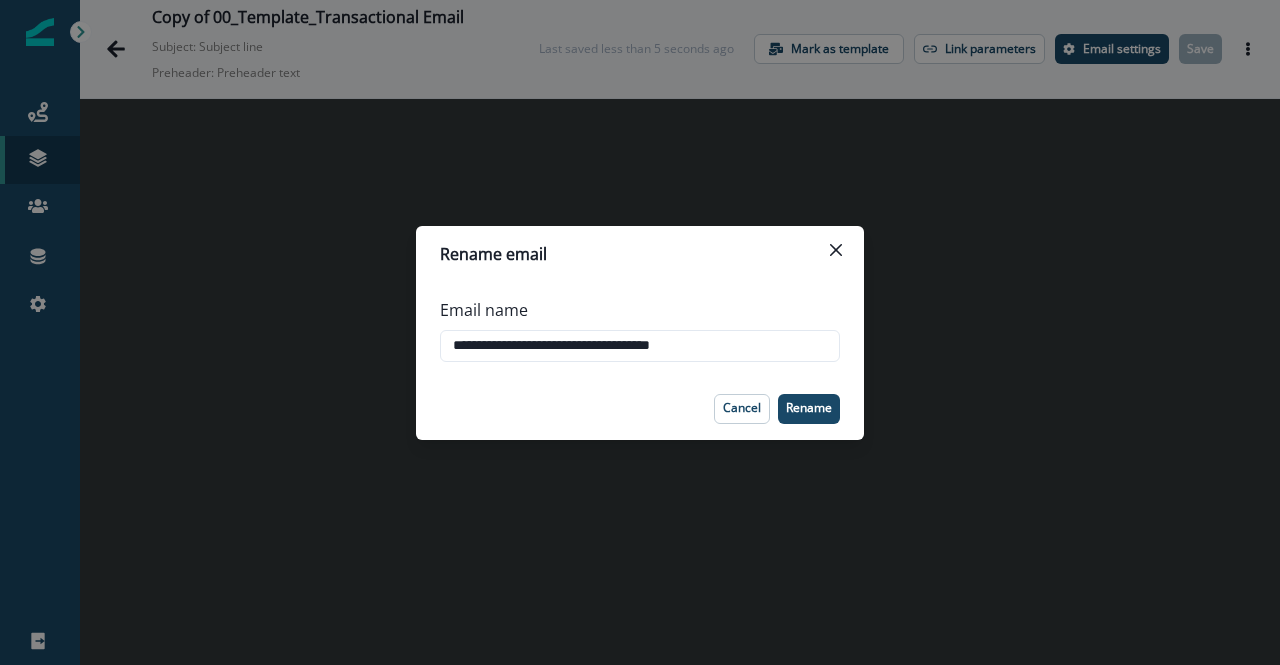 drag, startPoint x: 744, startPoint y: 345, endPoint x: 407, endPoint y: 345, distance: 337 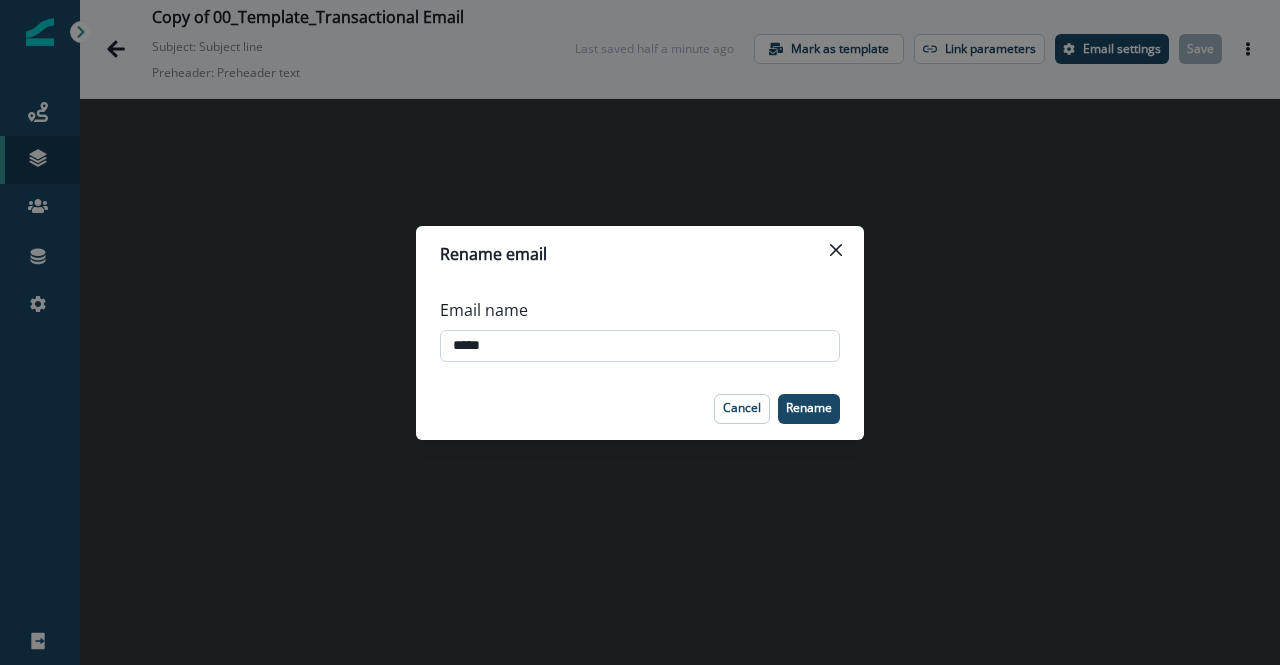 click on "****" at bounding box center (640, 346) 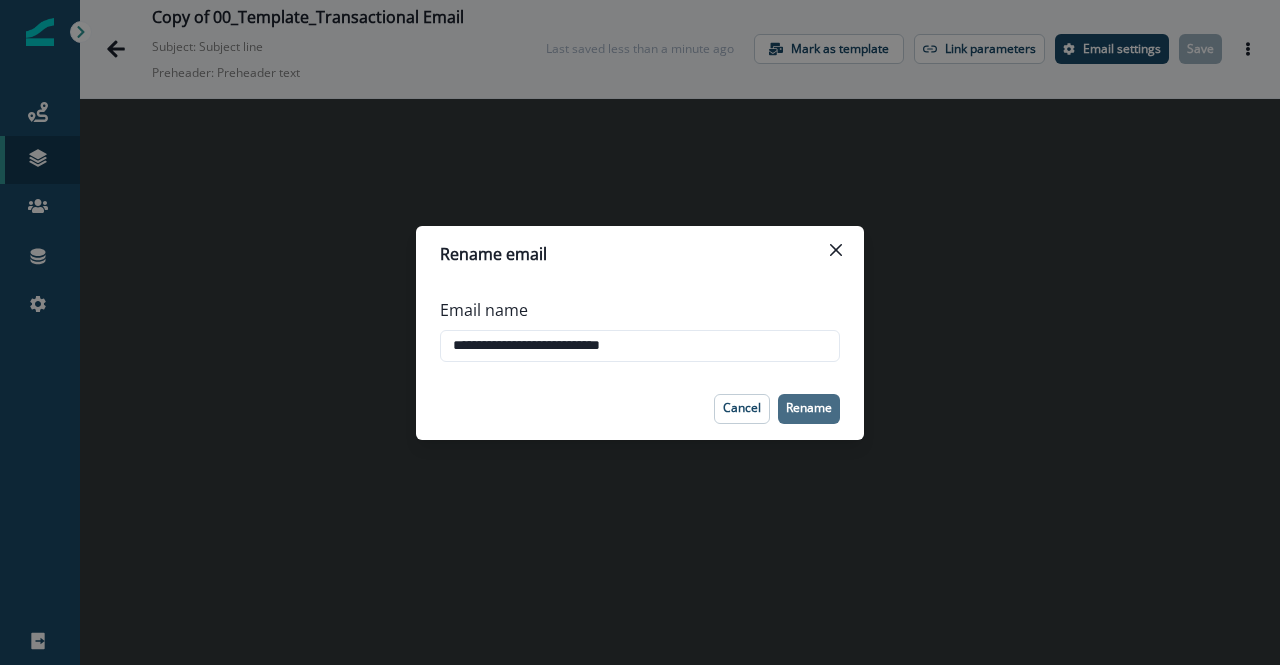 type on "**********" 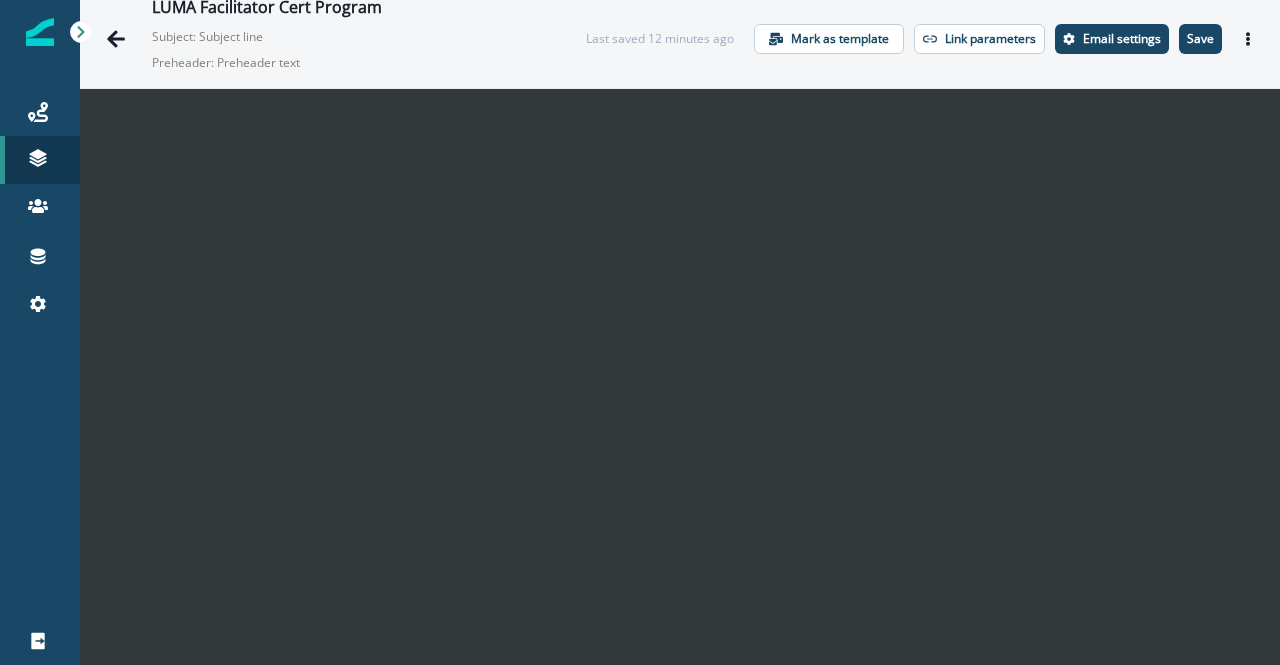 scroll, scrollTop: 0, scrollLeft: 0, axis: both 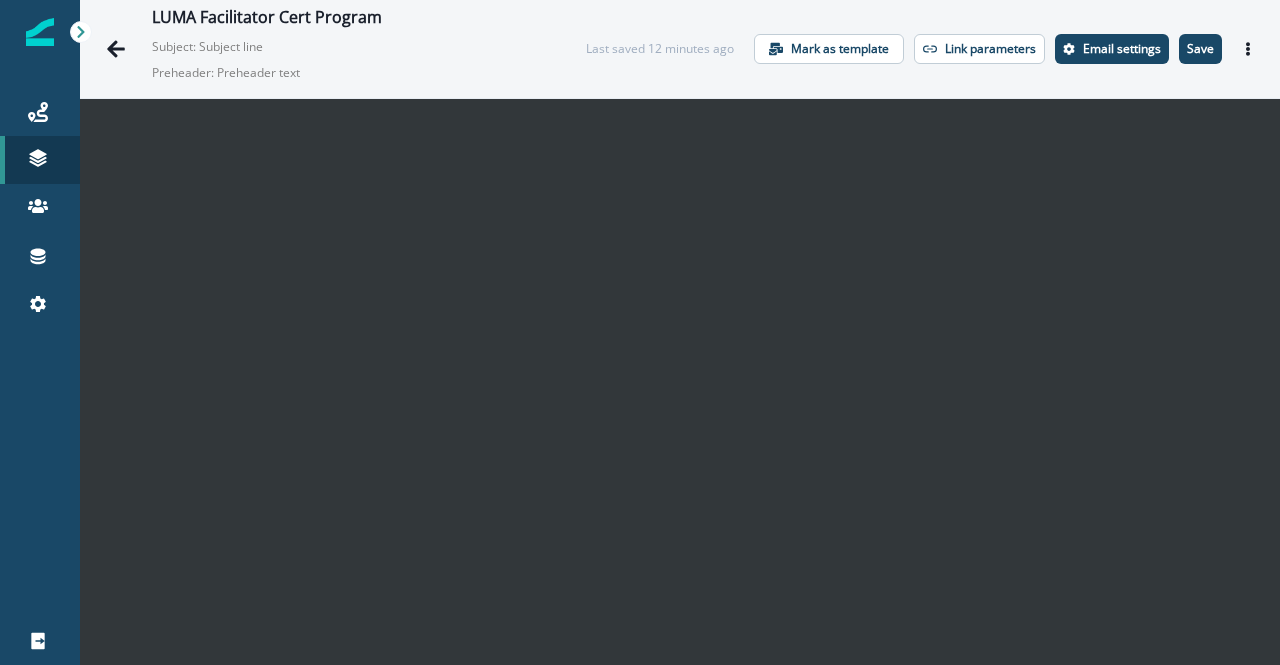 click on "Subject: Subject line" at bounding box center [252, 43] 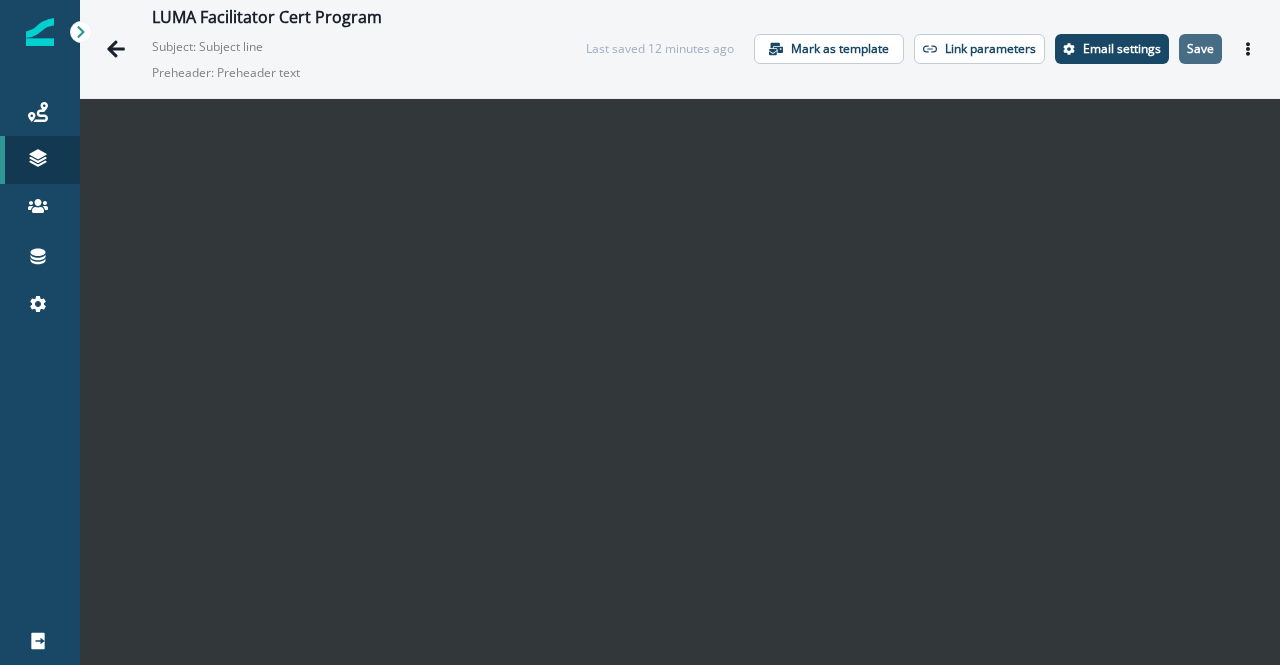 click on "Save" at bounding box center [1200, 49] 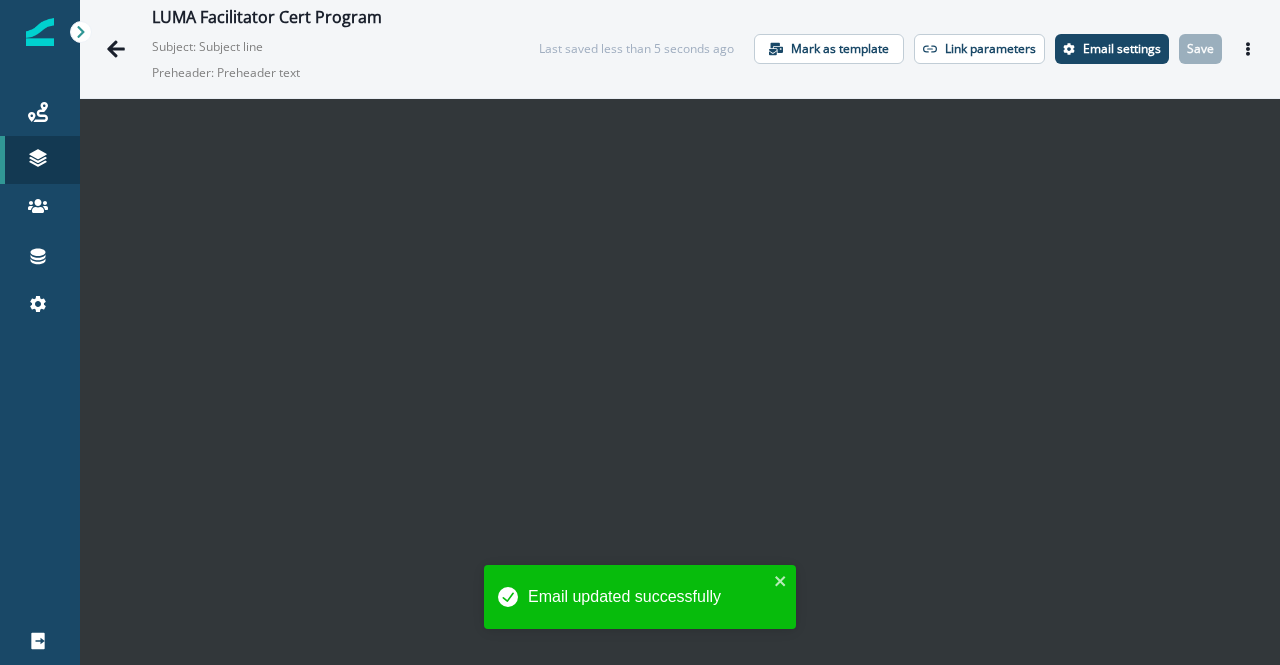 click on "Email settings" at bounding box center [1122, 49] 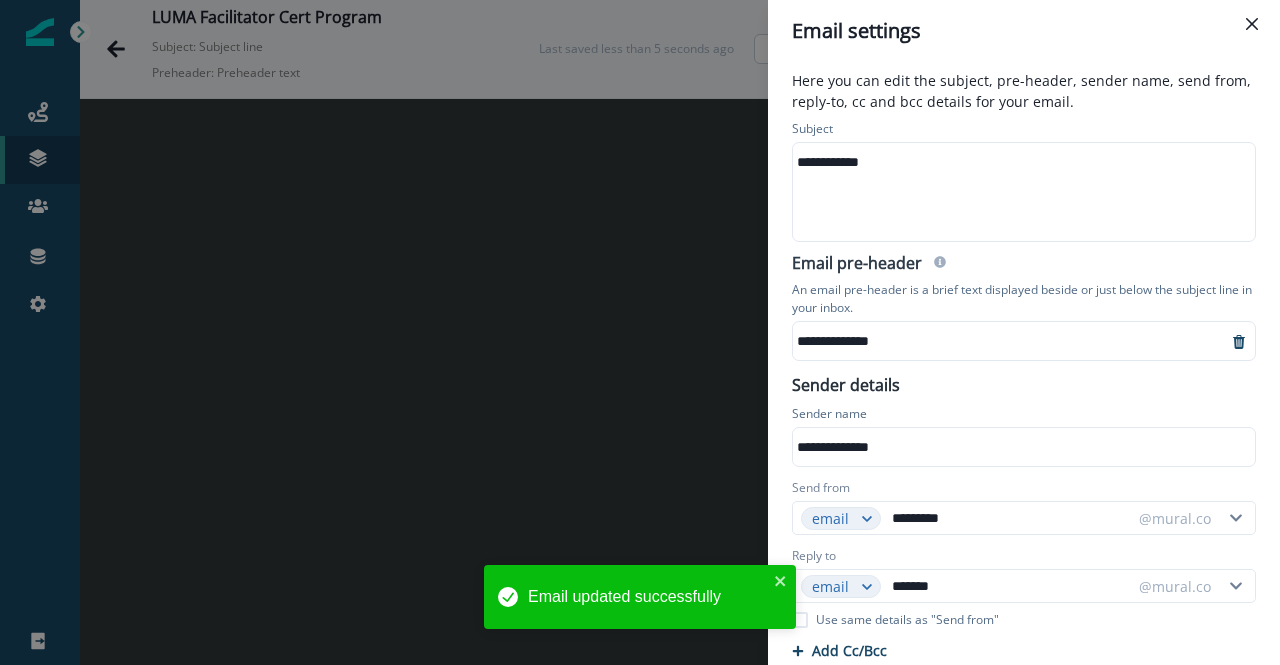 click on "**********" at bounding box center (1015, 162) 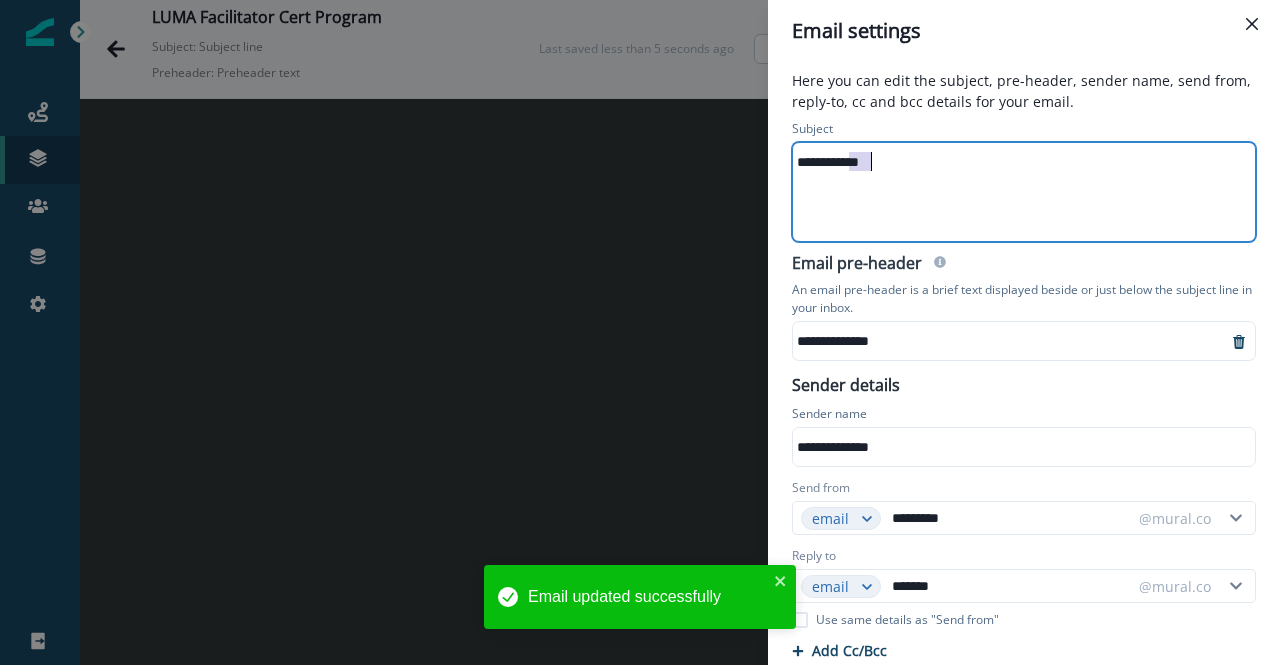 click on "**********" at bounding box center (1015, 162) 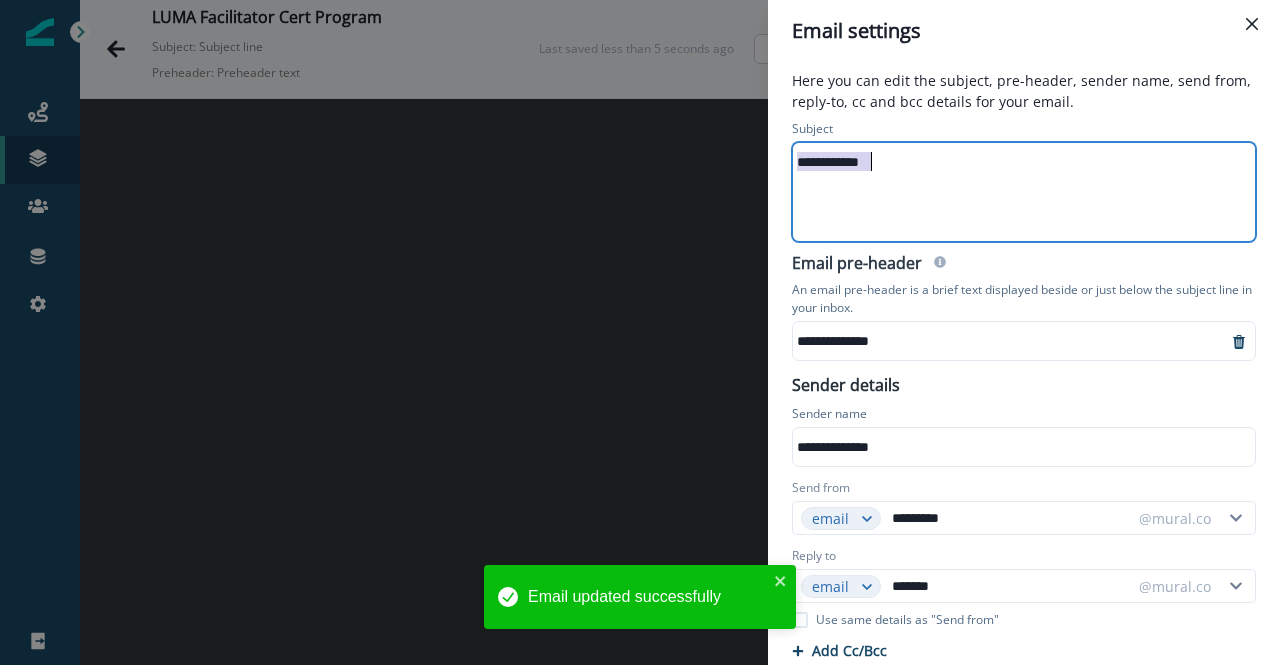 click on "**********" at bounding box center [1015, 162] 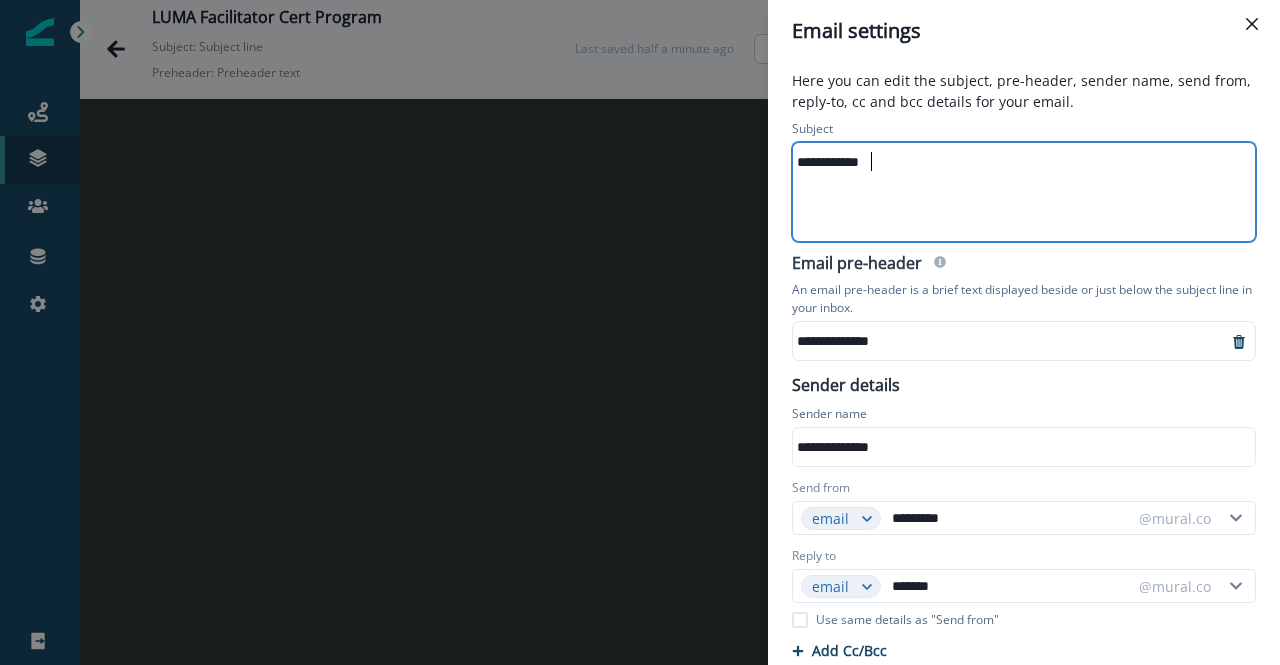 click on "**********" at bounding box center (1022, 192) 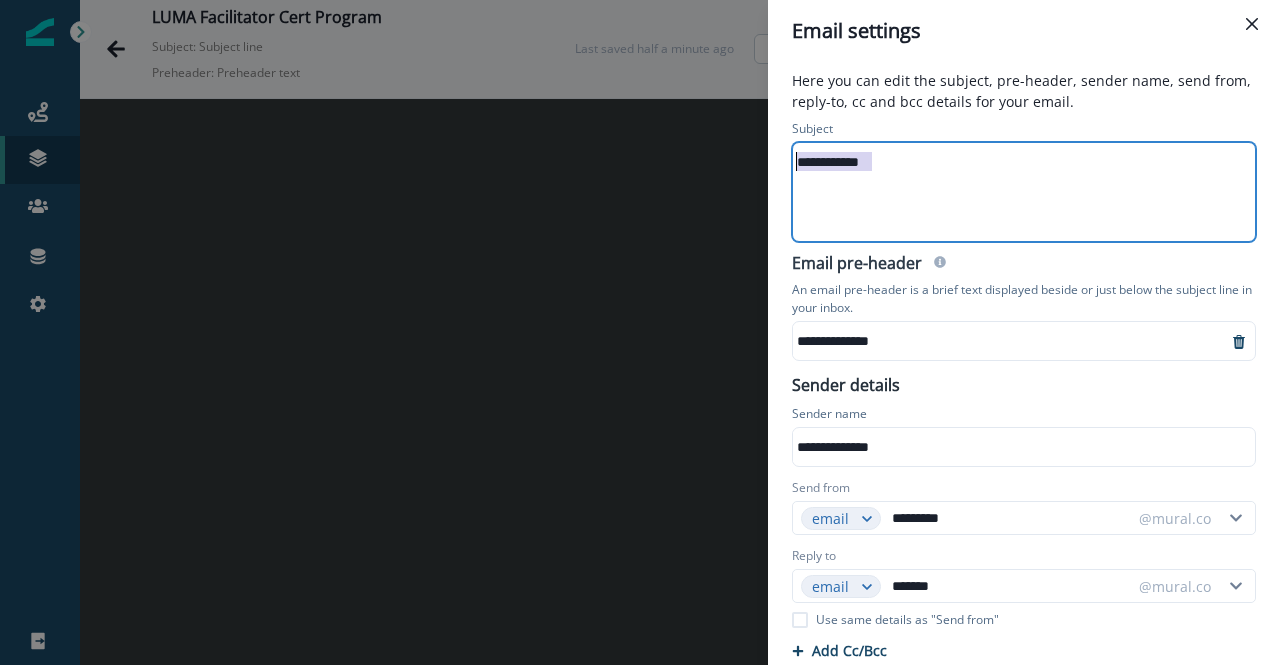 drag, startPoint x: 885, startPoint y: 163, endPoint x: 779, endPoint y: 154, distance: 106.381386 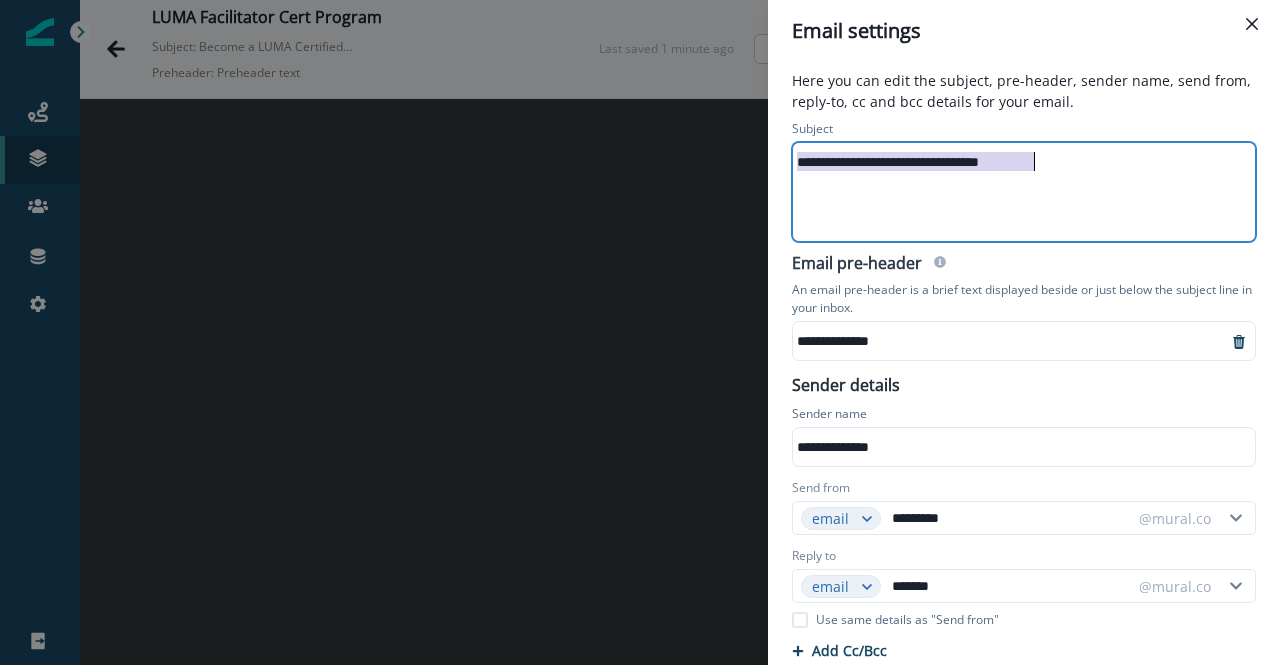 click on "**********" at bounding box center [1024, 307] 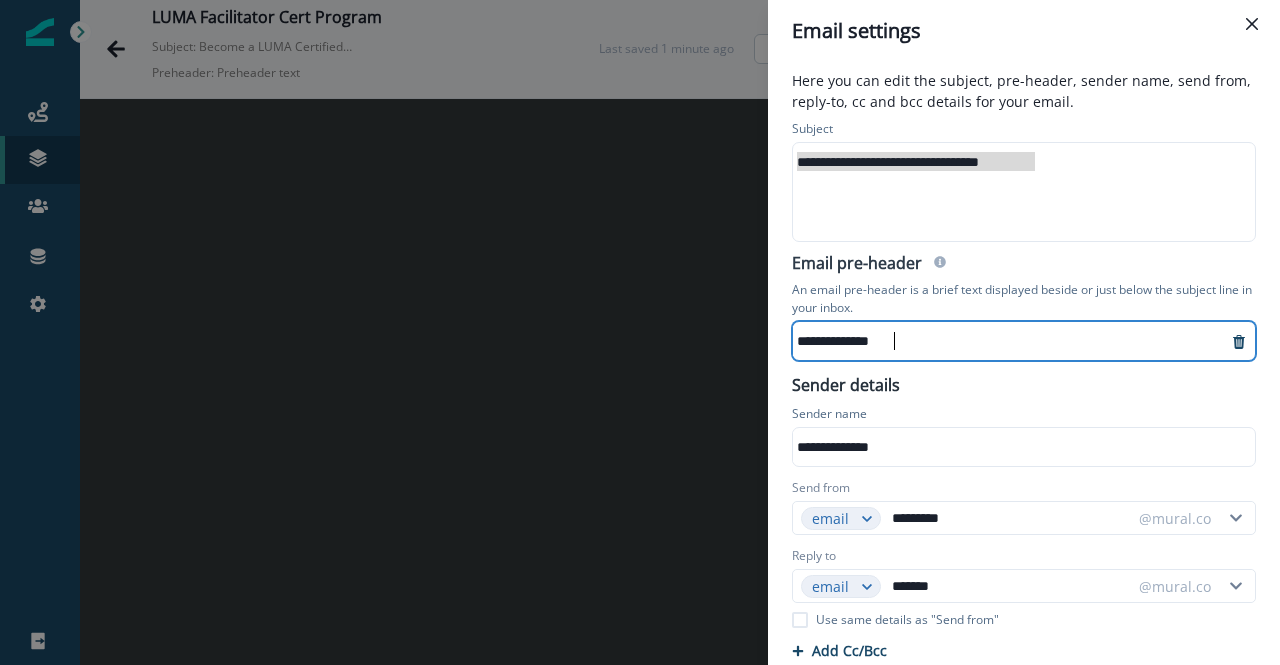 click on "**********" at bounding box center [1002, 341] 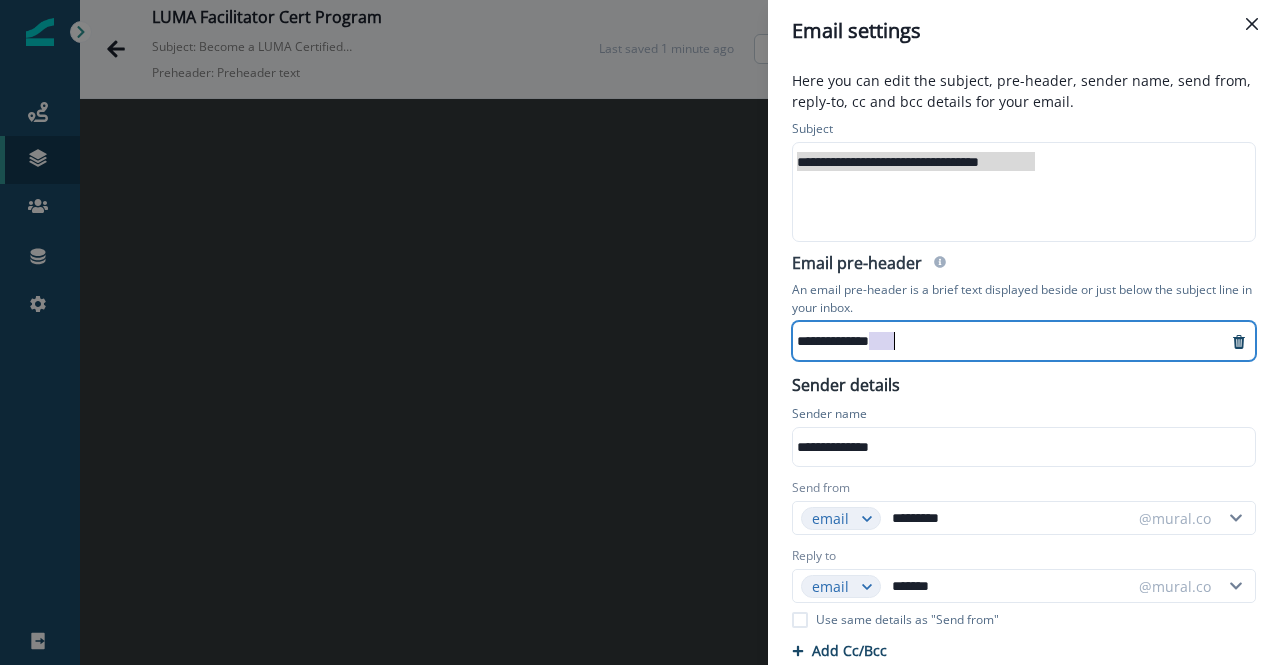 click on "**********" at bounding box center (1002, 341) 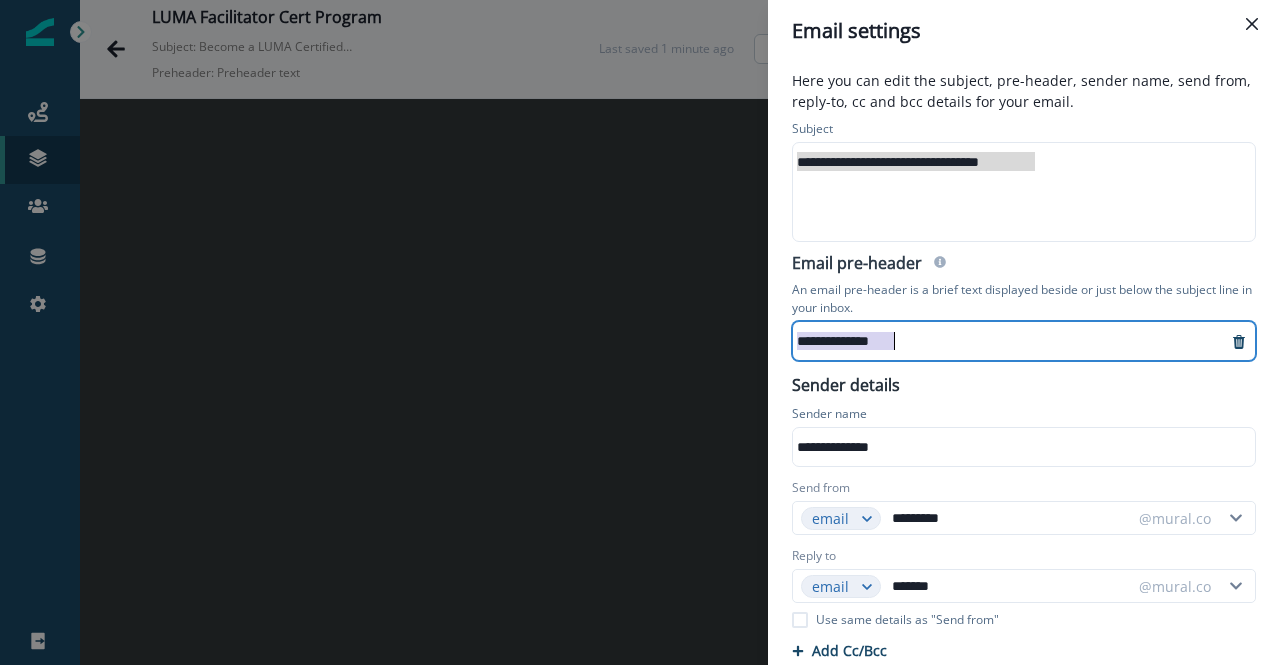 click on "**********" at bounding box center (1002, 341) 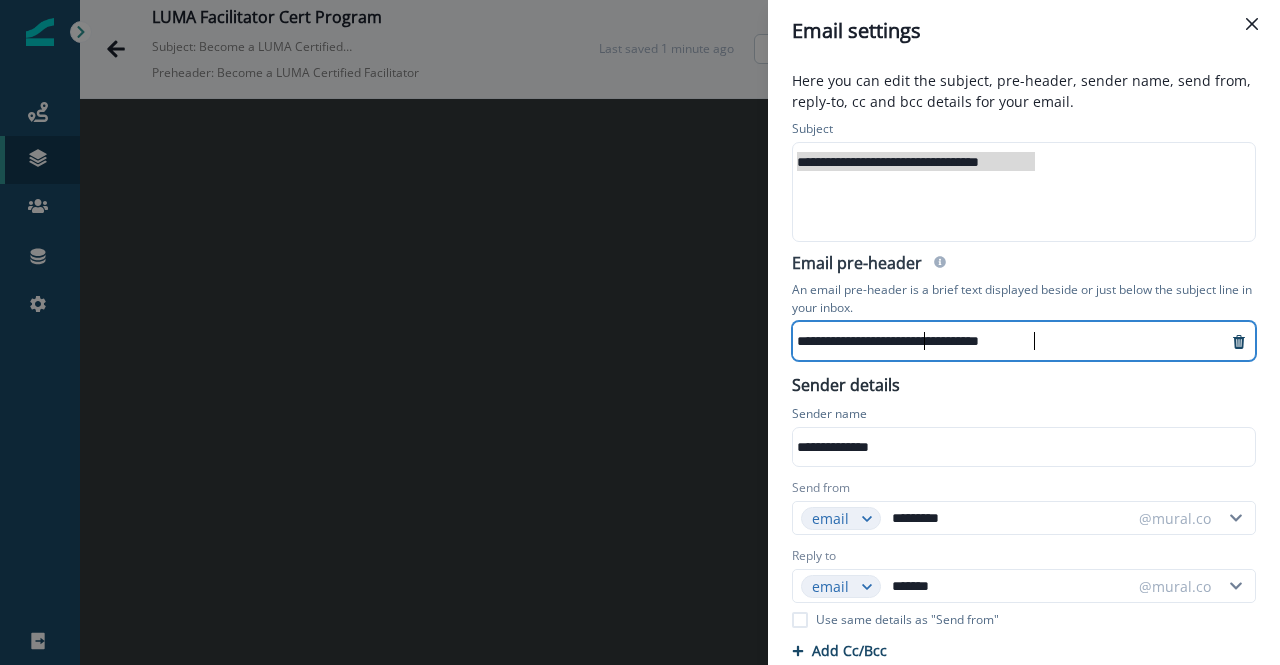 click on "**********" at bounding box center [1002, 341] 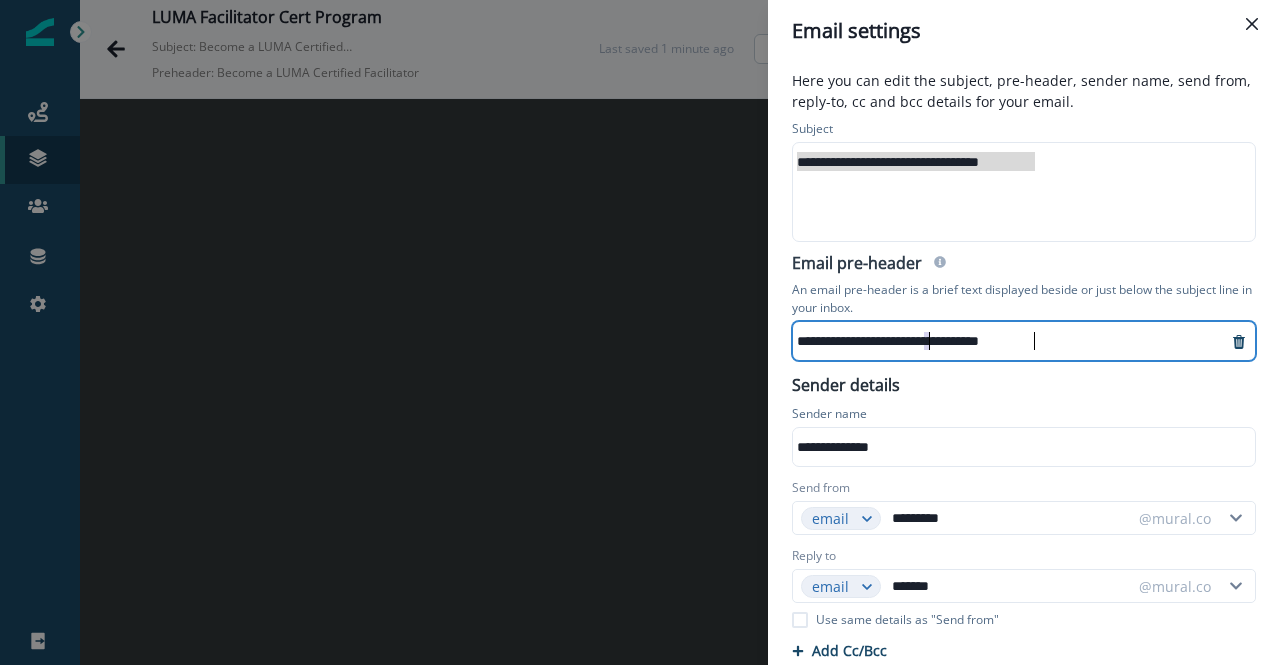 click on "**********" at bounding box center [1022, 192] 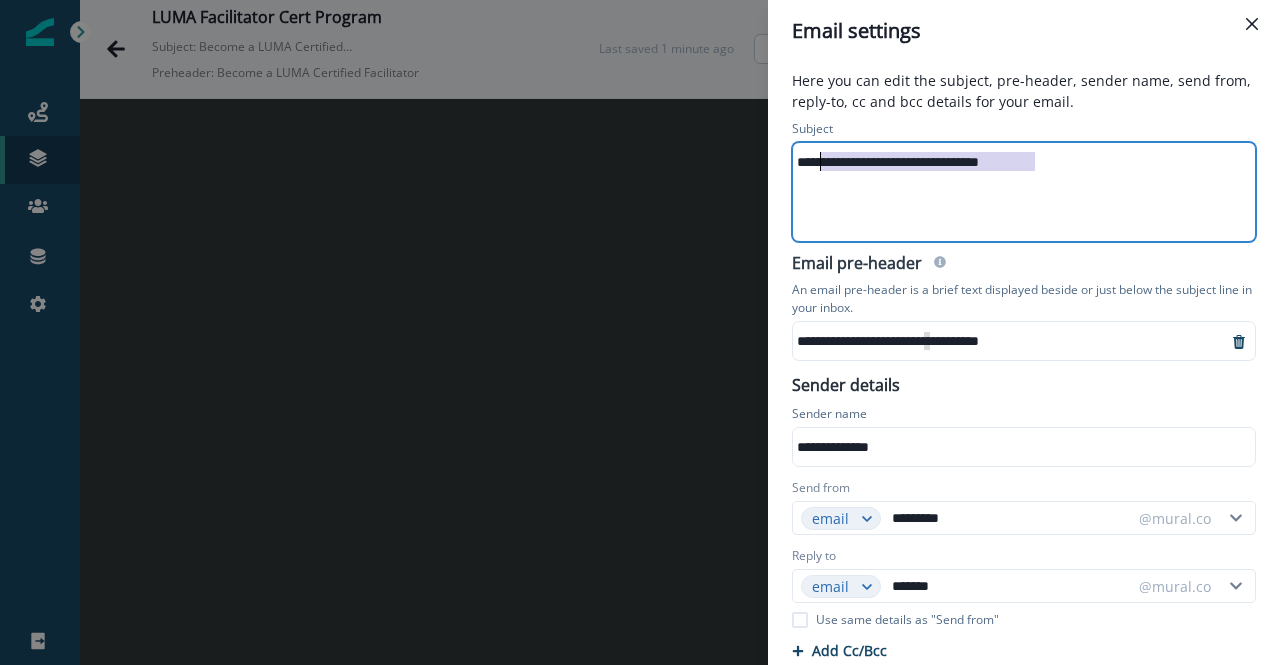 drag, startPoint x: 1062, startPoint y: 166, endPoint x: 798, endPoint y: 161, distance: 264.04733 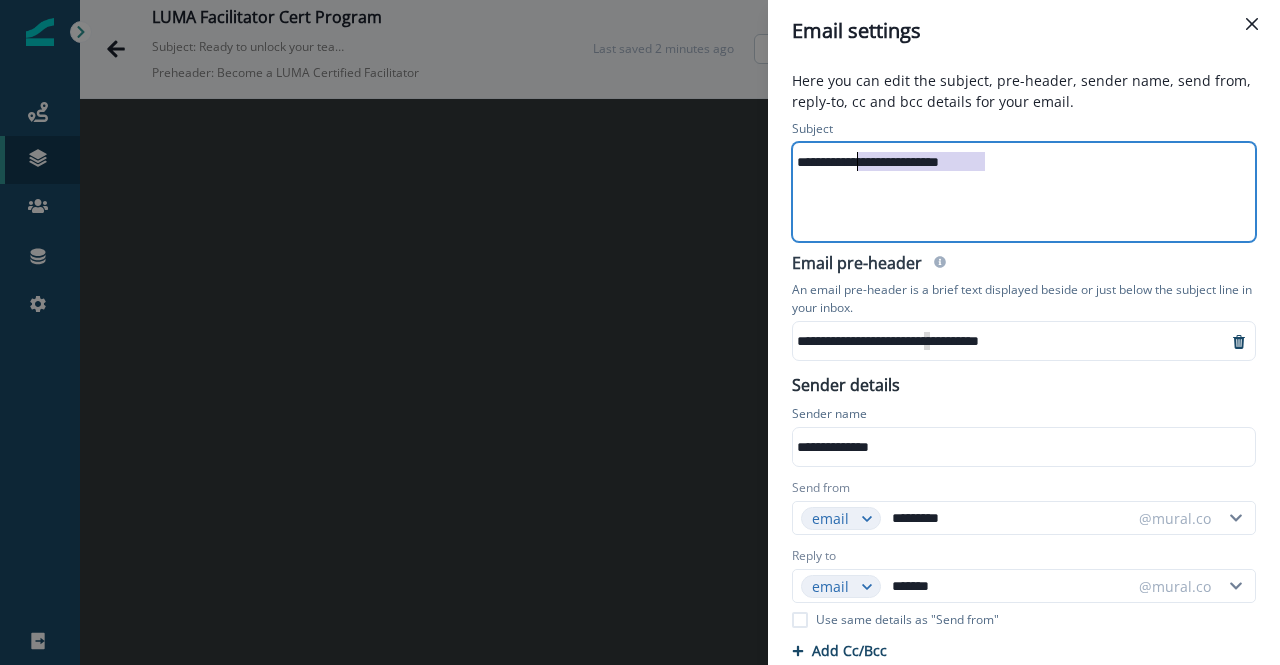 drag, startPoint x: 1003, startPoint y: 163, endPoint x: 860, endPoint y: 159, distance: 143.05594 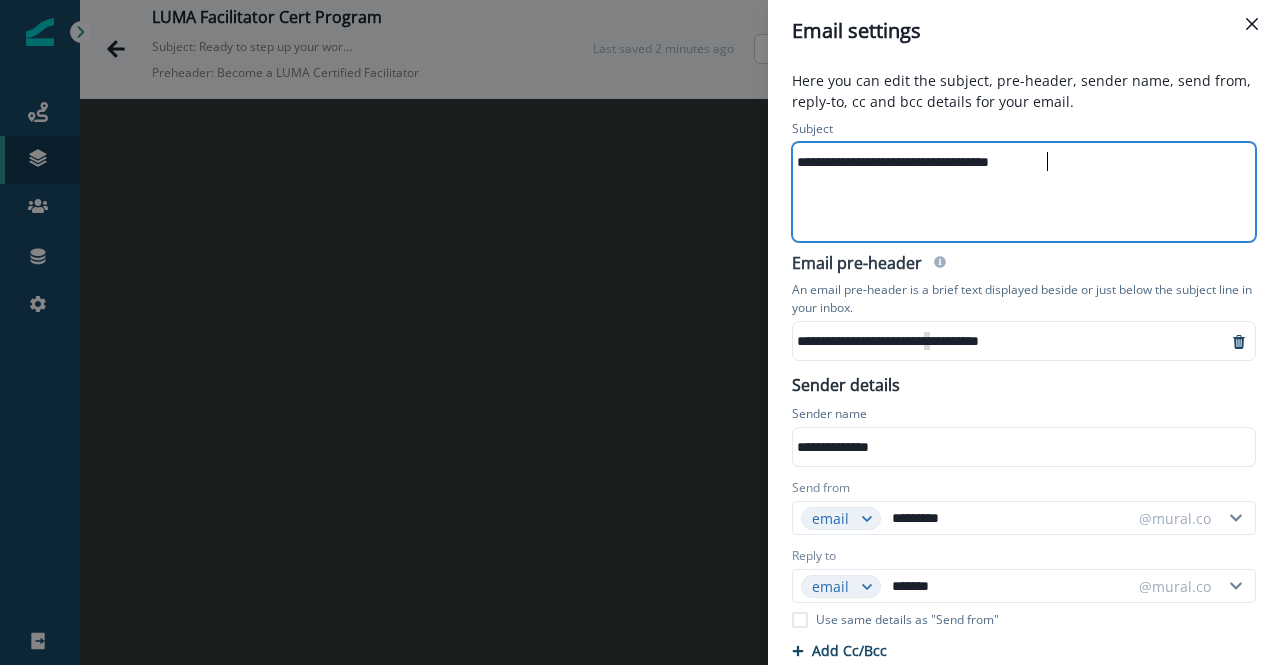 click on "**********" at bounding box center [1015, 162] 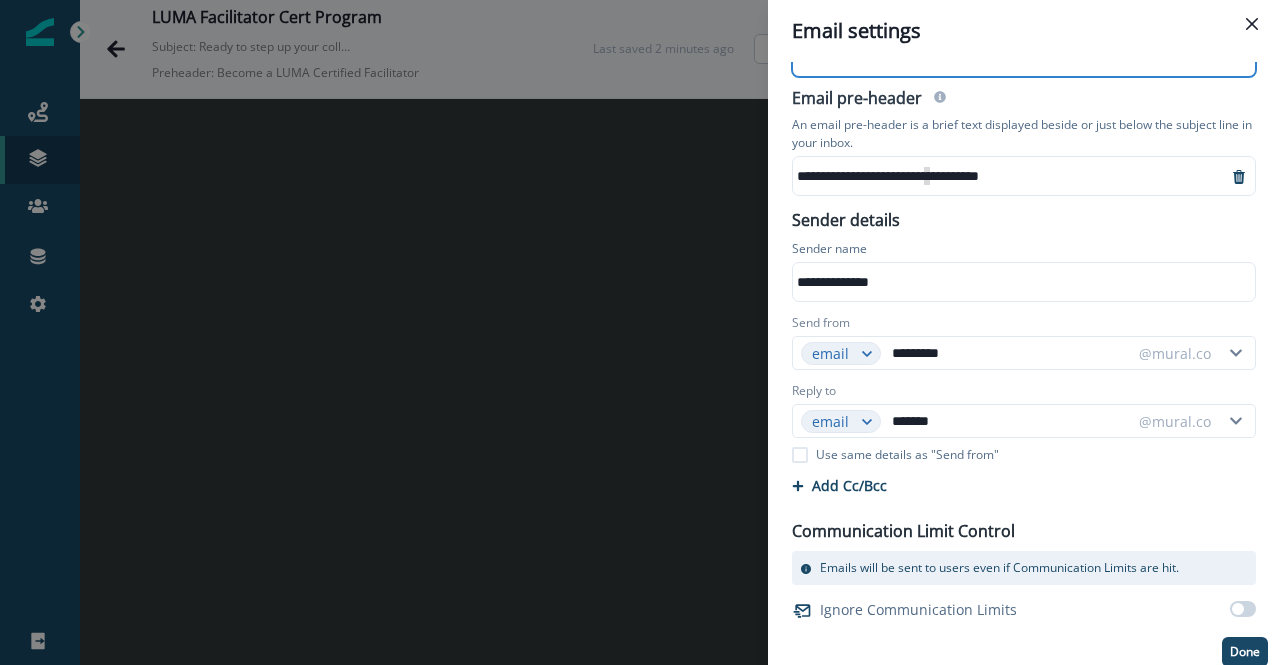 scroll, scrollTop: 173, scrollLeft: 0, axis: vertical 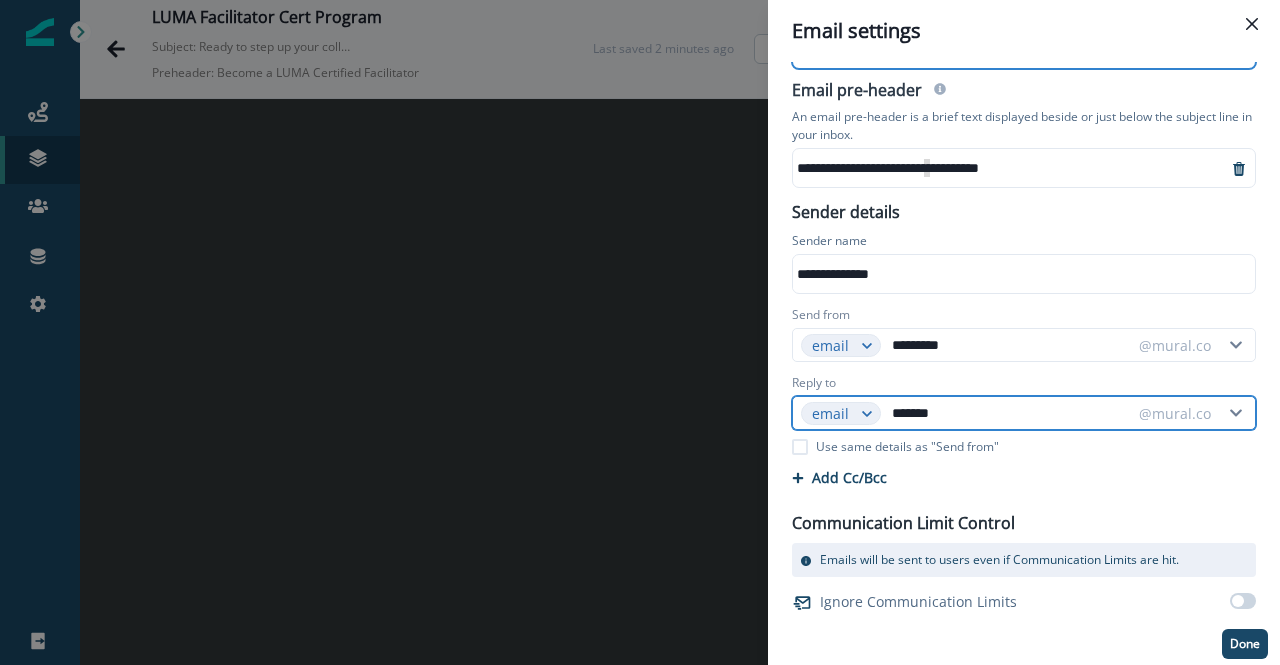 click on "*******" at bounding box center (1009, 413) 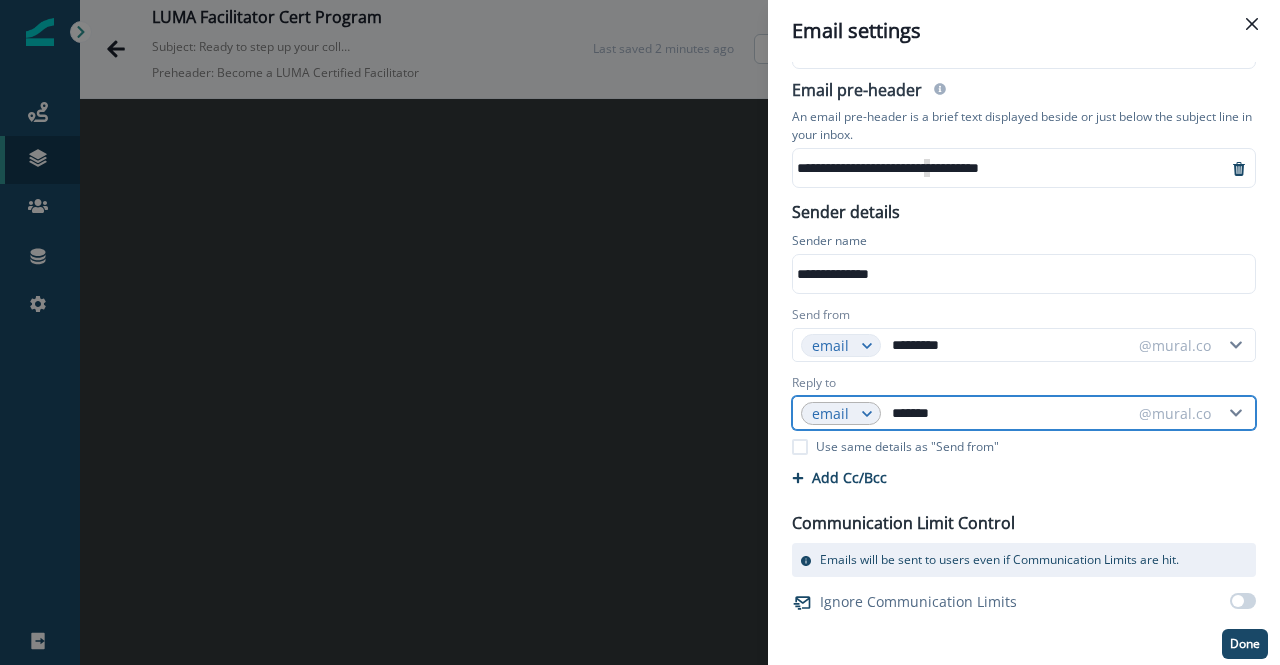 click at bounding box center [867, 346] 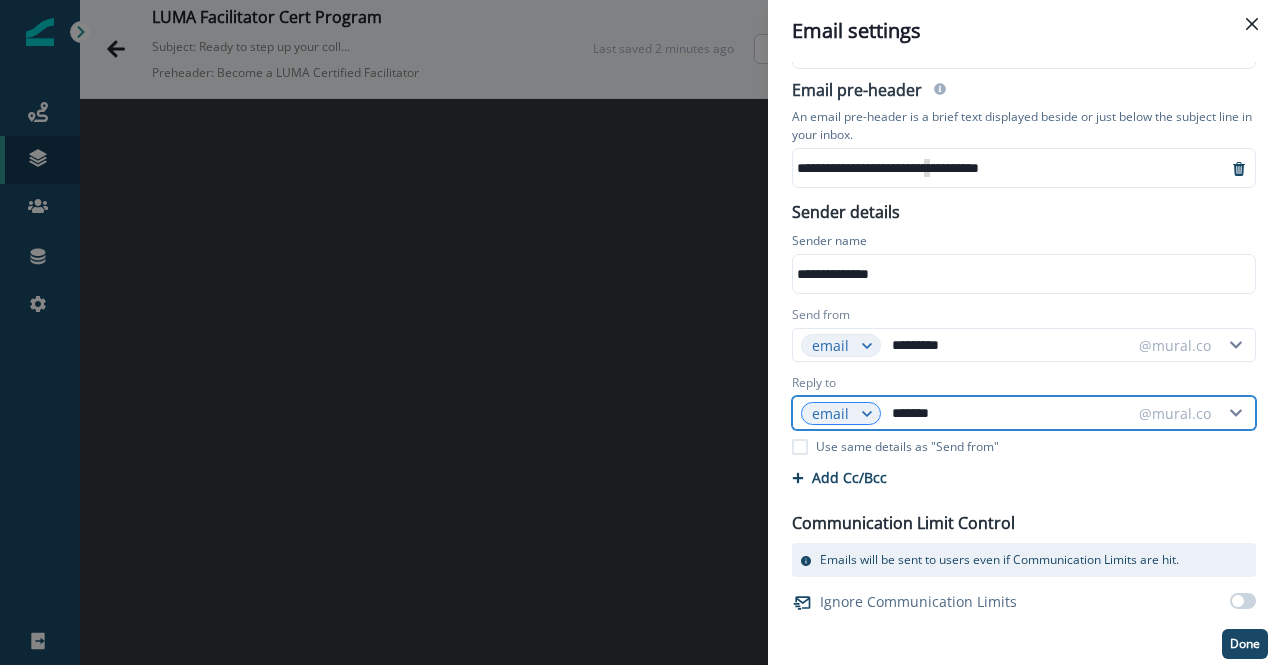 click at bounding box center [867, 414] 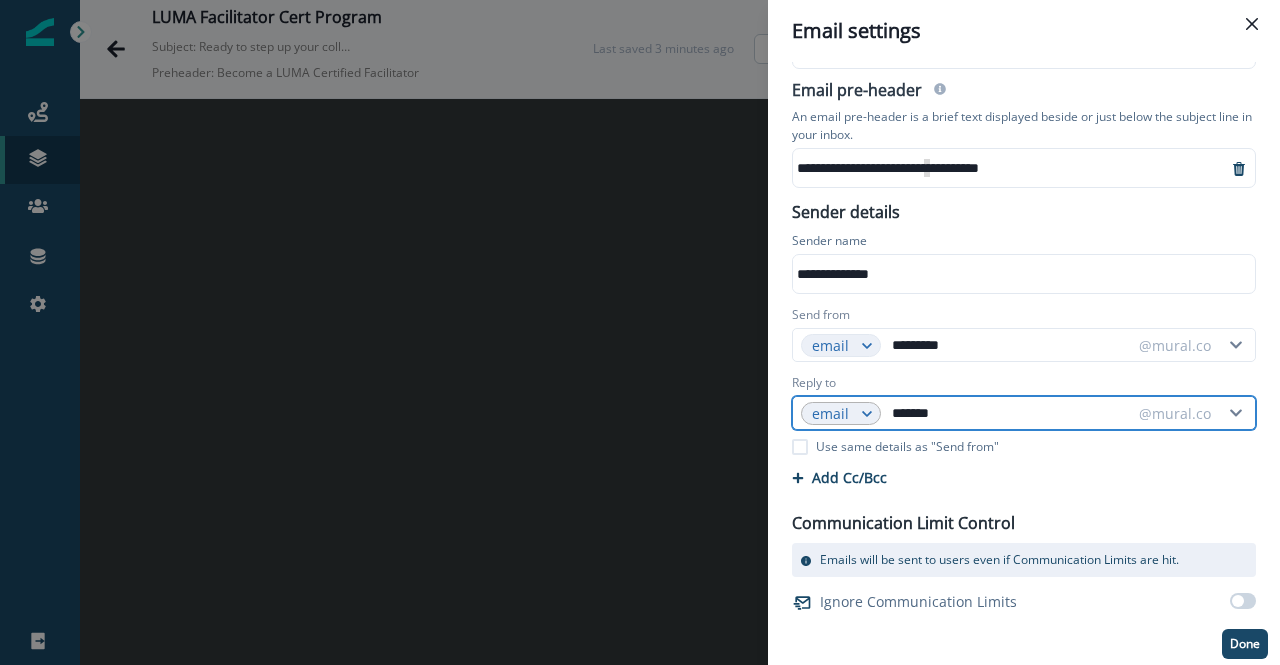 click on "*******" at bounding box center [1009, 413] 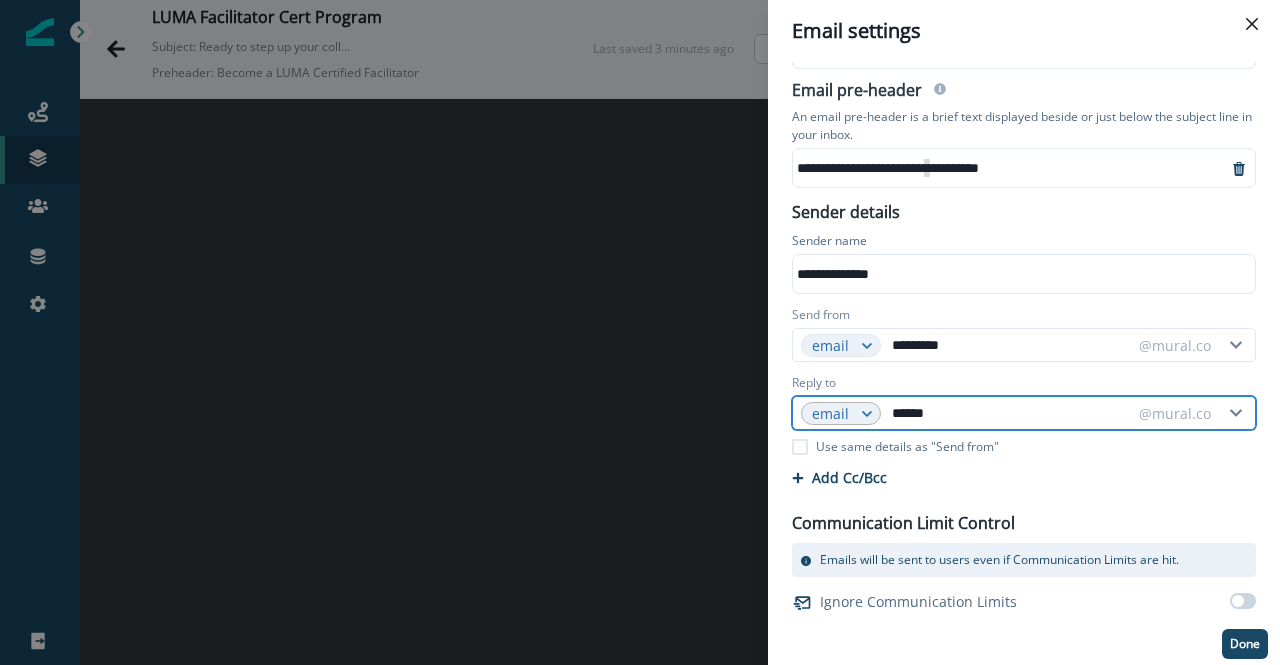 type on "******" 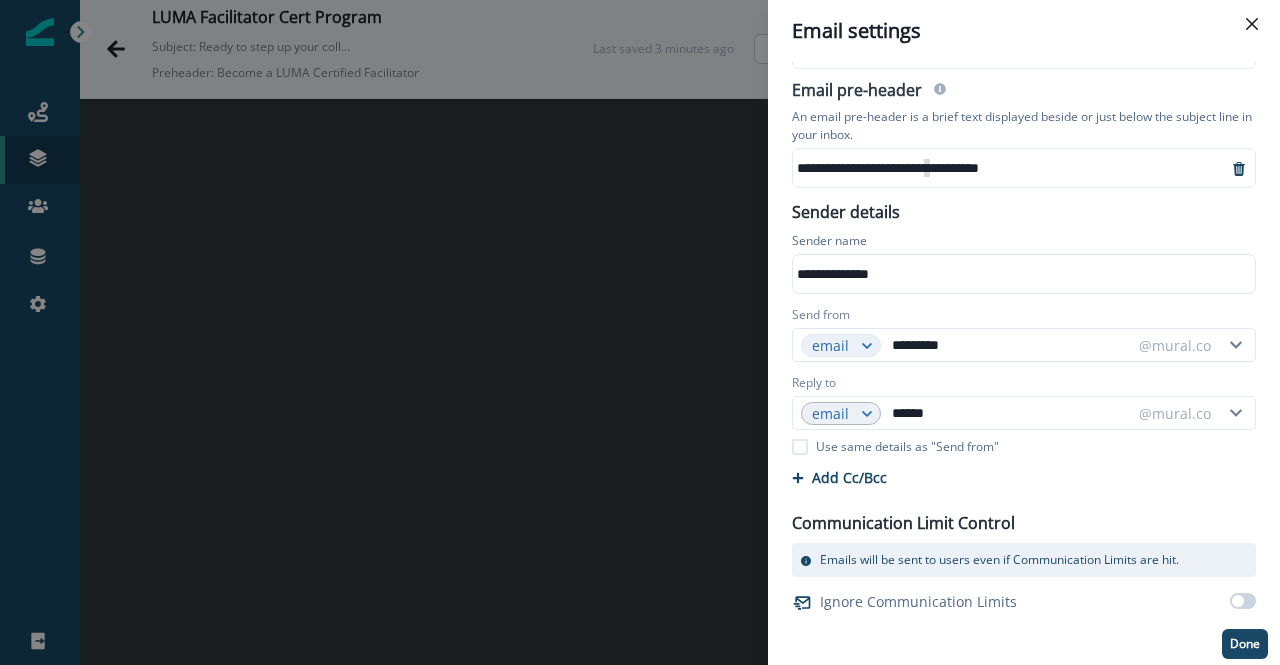 click on "**********" at bounding box center (1024, 301) 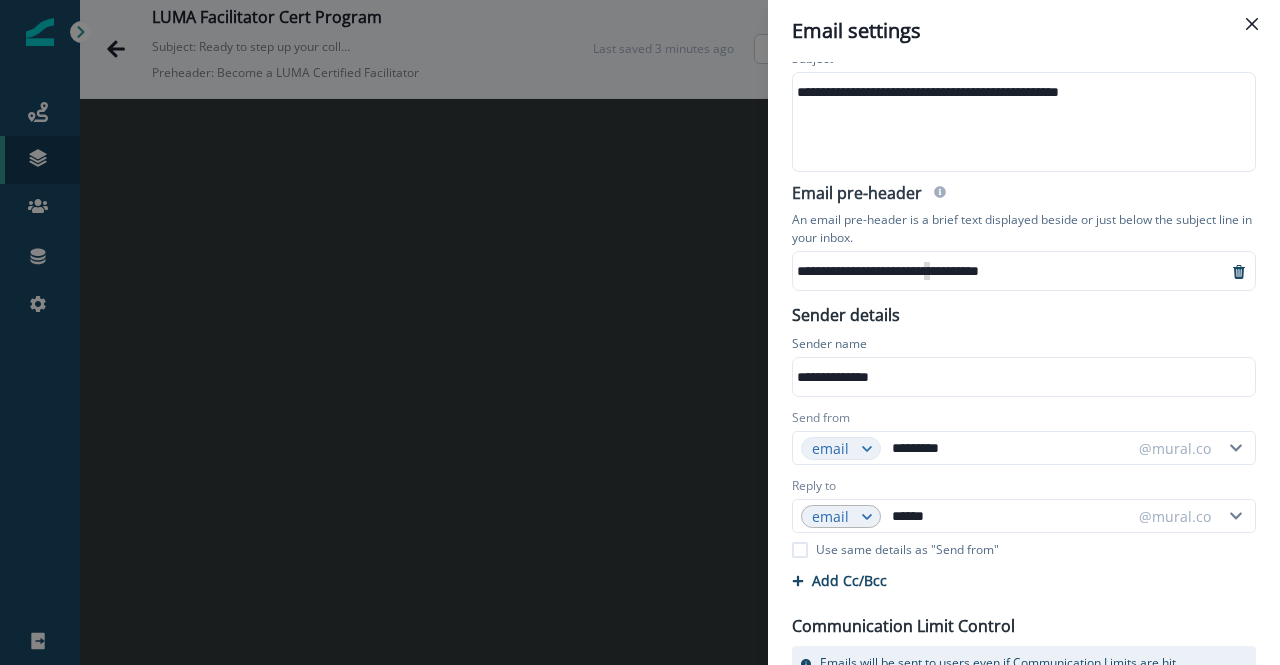 scroll, scrollTop: 173, scrollLeft: 0, axis: vertical 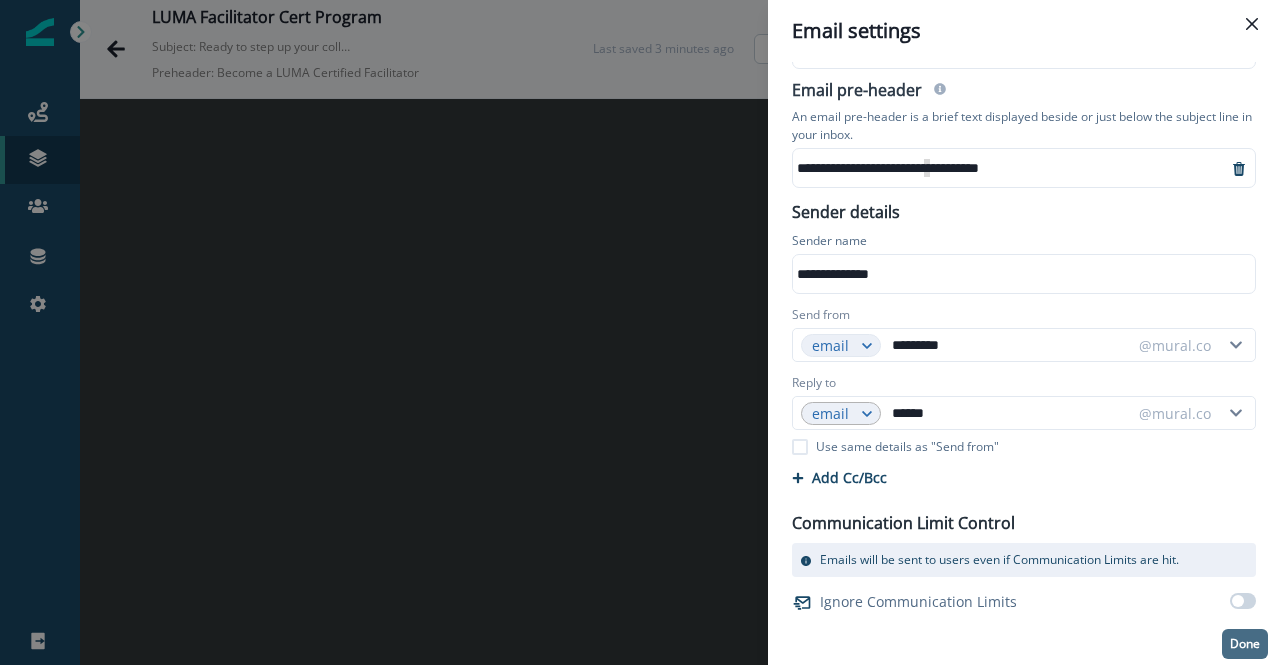 click on "Done" at bounding box center (1245, 644) 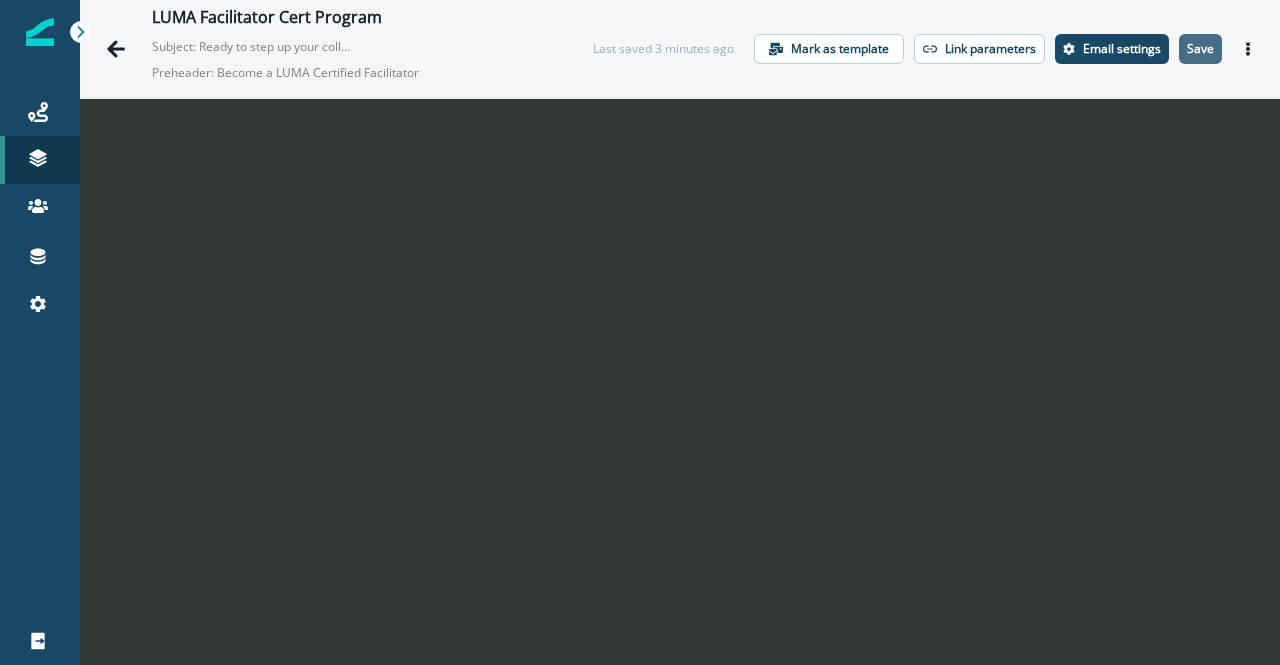click on "Save" at bounding box center (1200, 49) 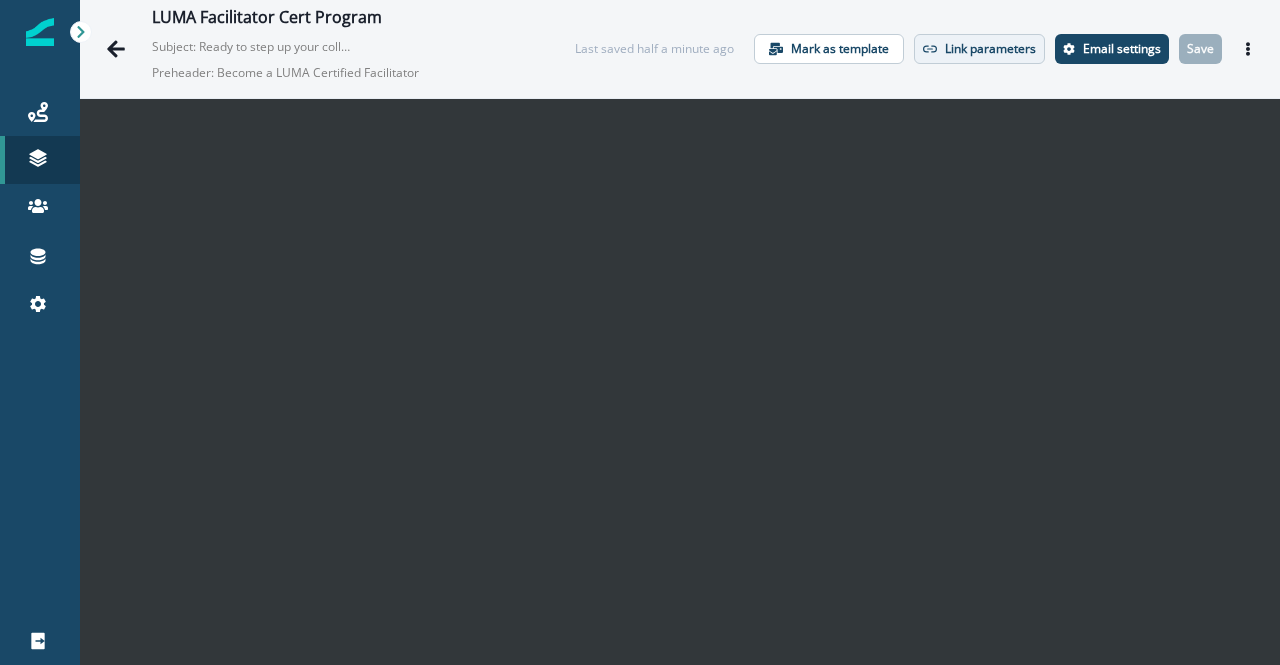 click on "Link parameters" at bounding box center (990, 49) 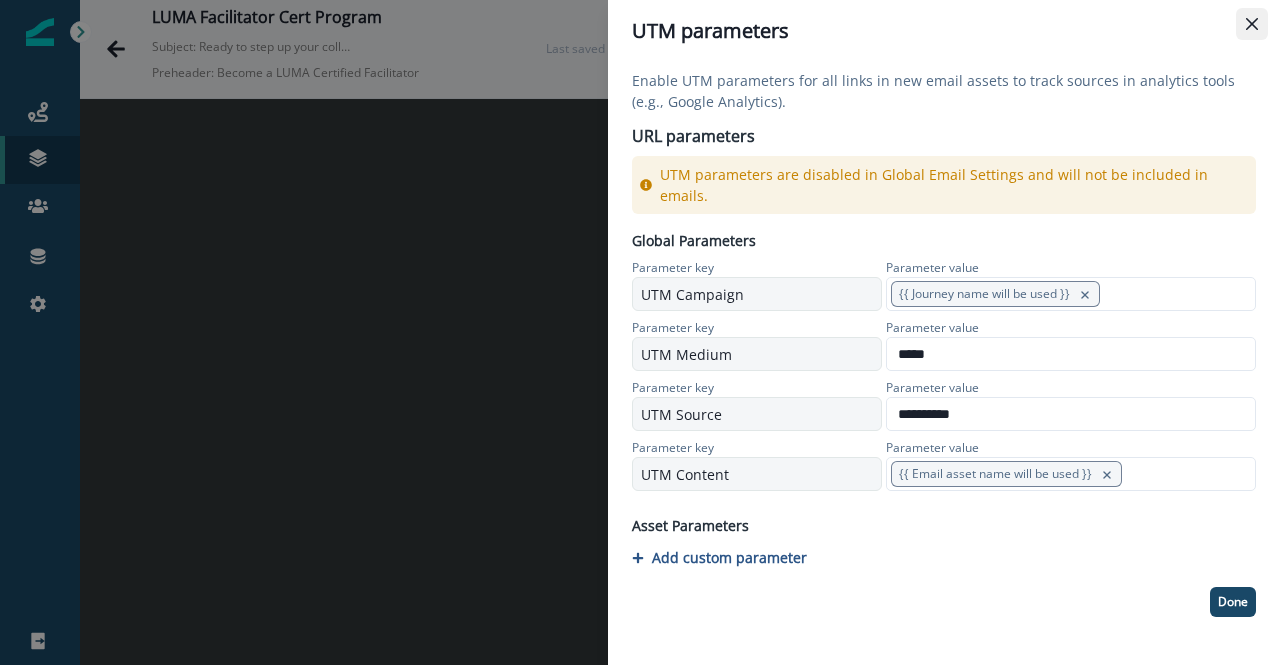 click at bounding box center (1252, 24) 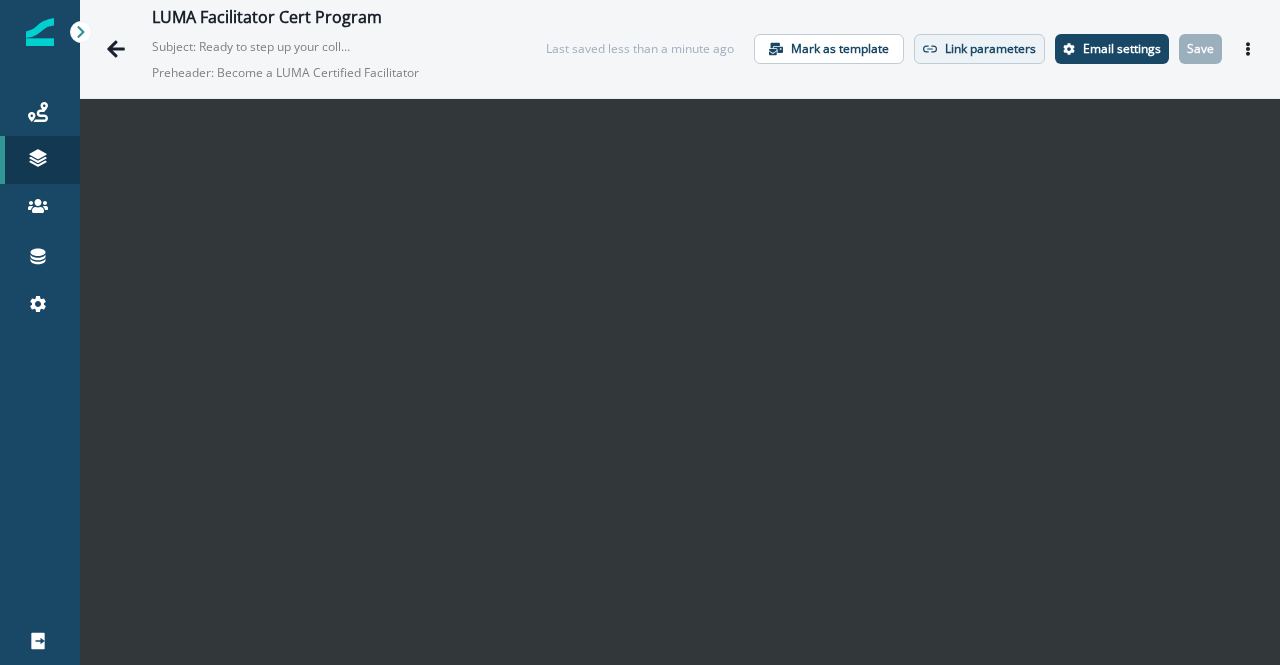 click on "Link parameters" at bounding box center [990, 49] 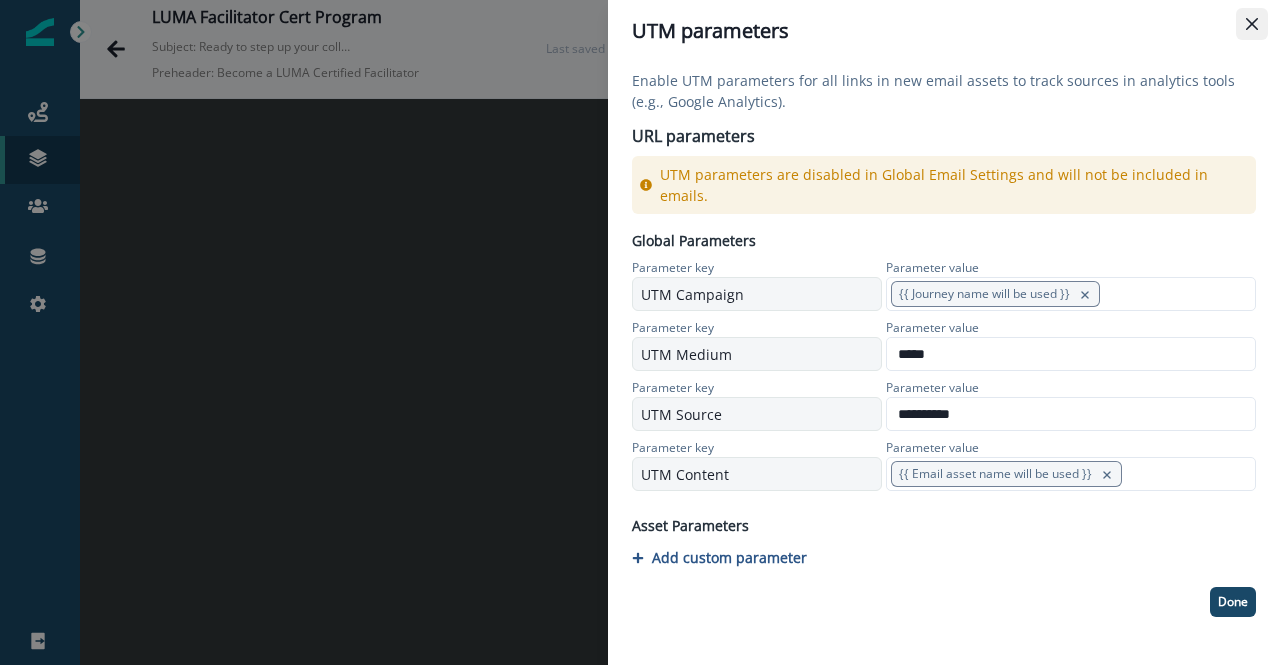 click at bounding box center [1252, 24] 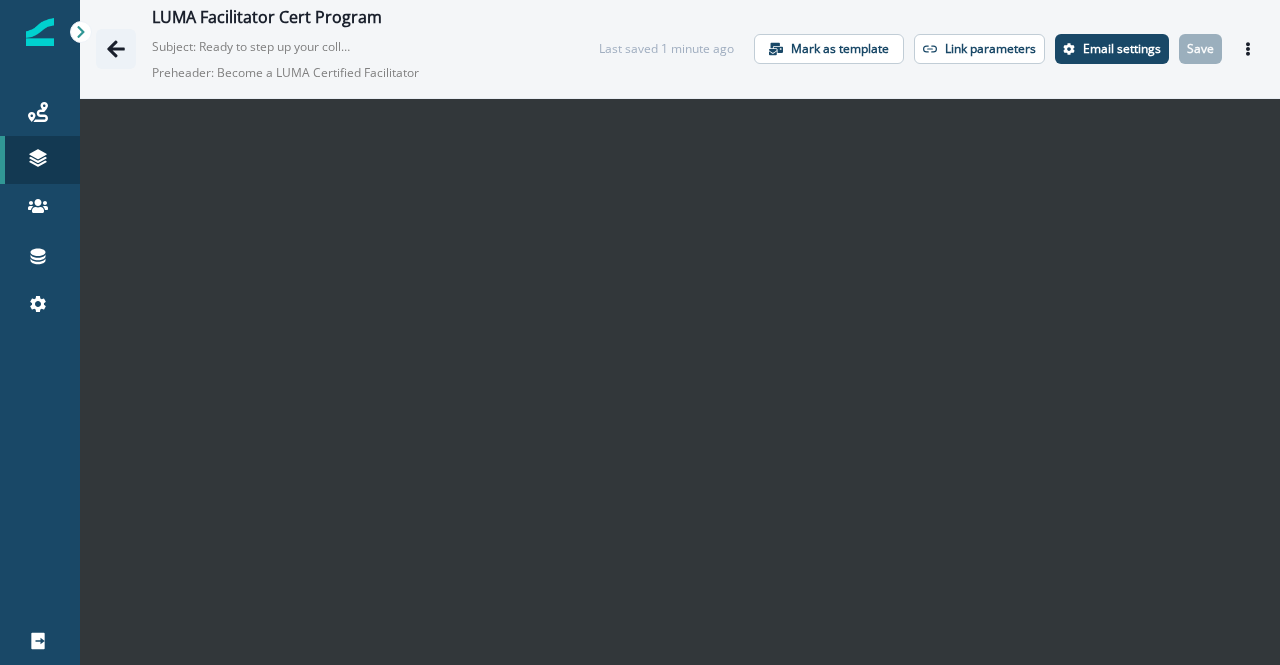 click at bounding box center [116, 49] 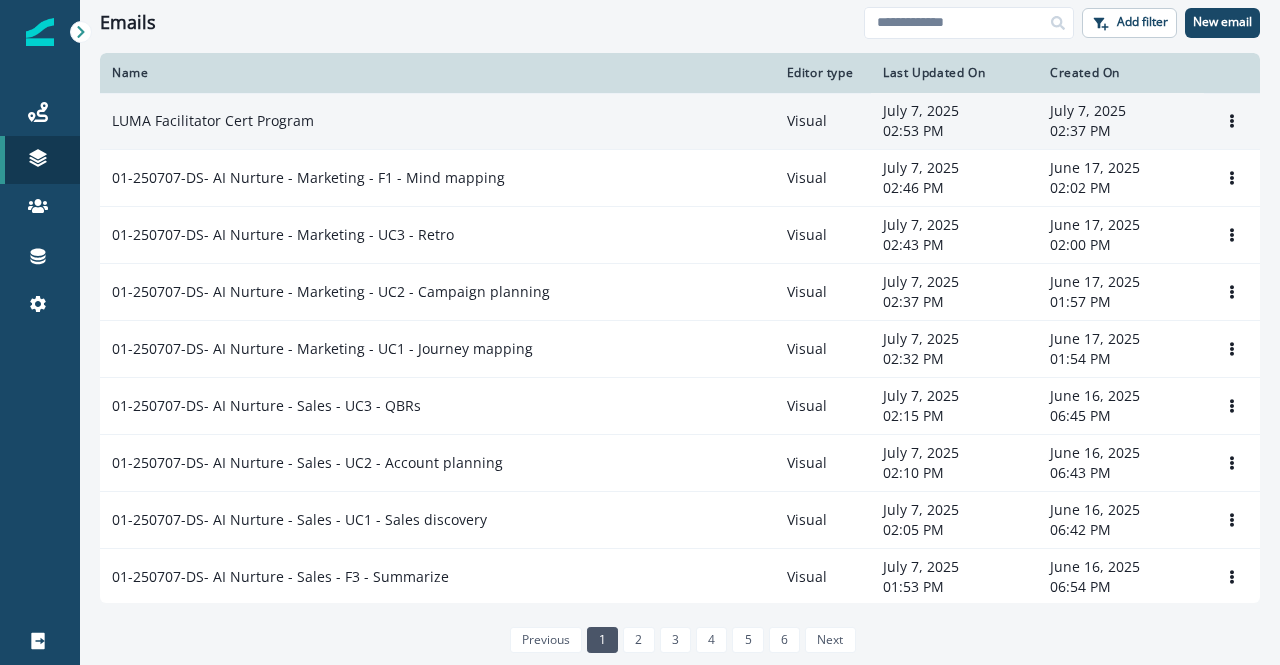 click on "LUMA Facilitator Cert Program" at bounding box center [437, 121] 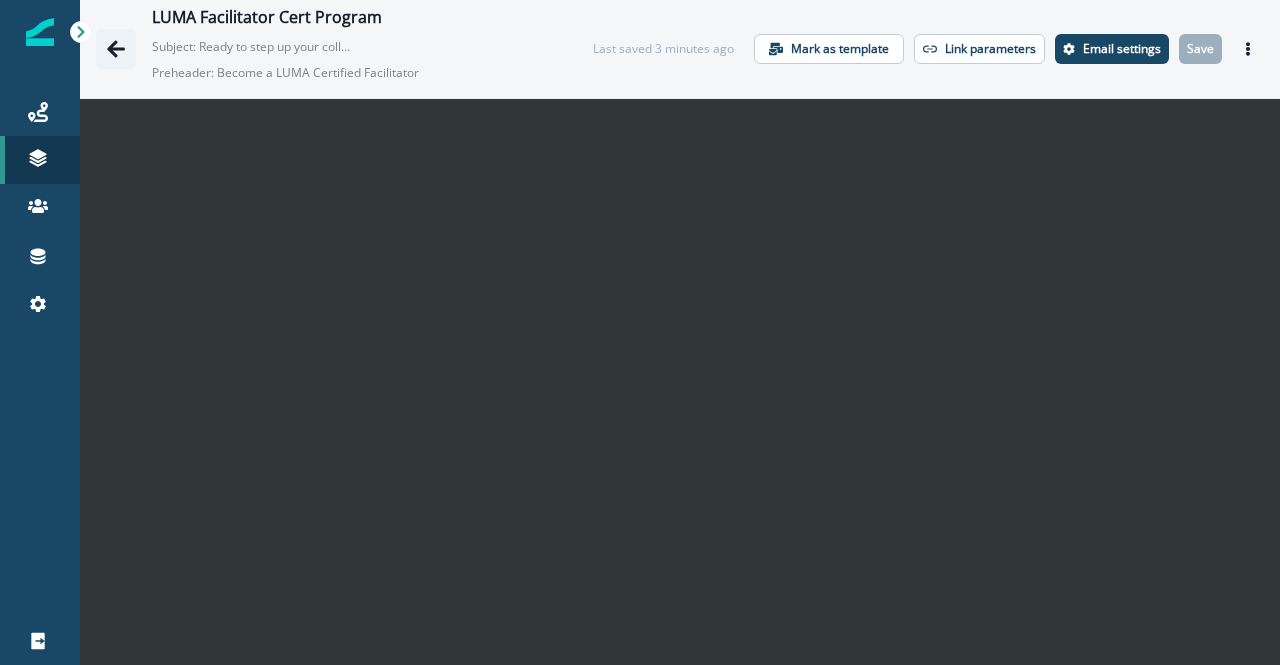 click at bounding box center [116, 48] 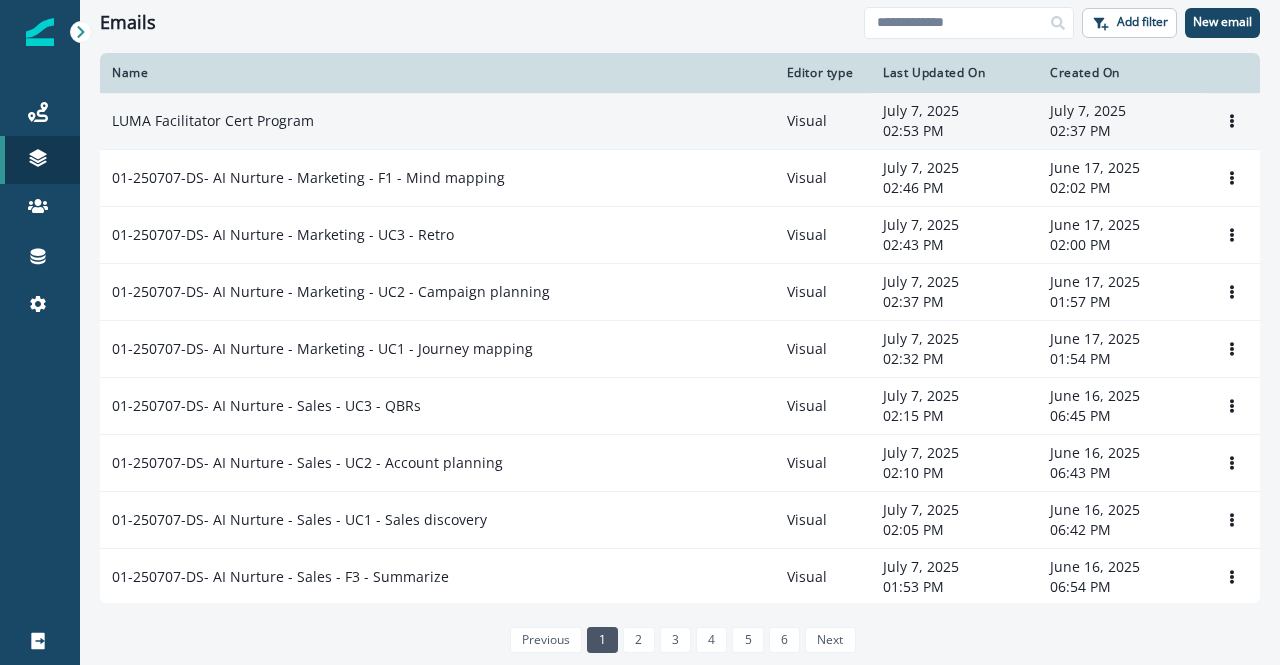 click on "LUMA Facilitator Cert Program" at bounding box center (437, 121) 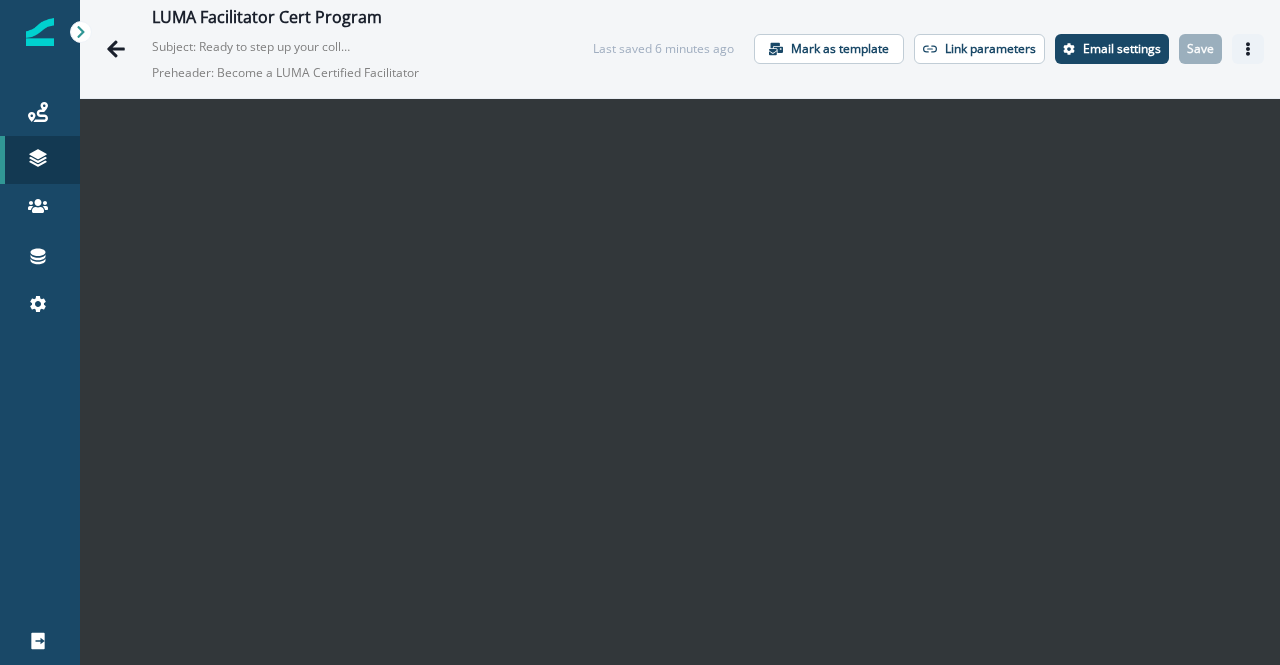 click at bounding box center (1248, 49) 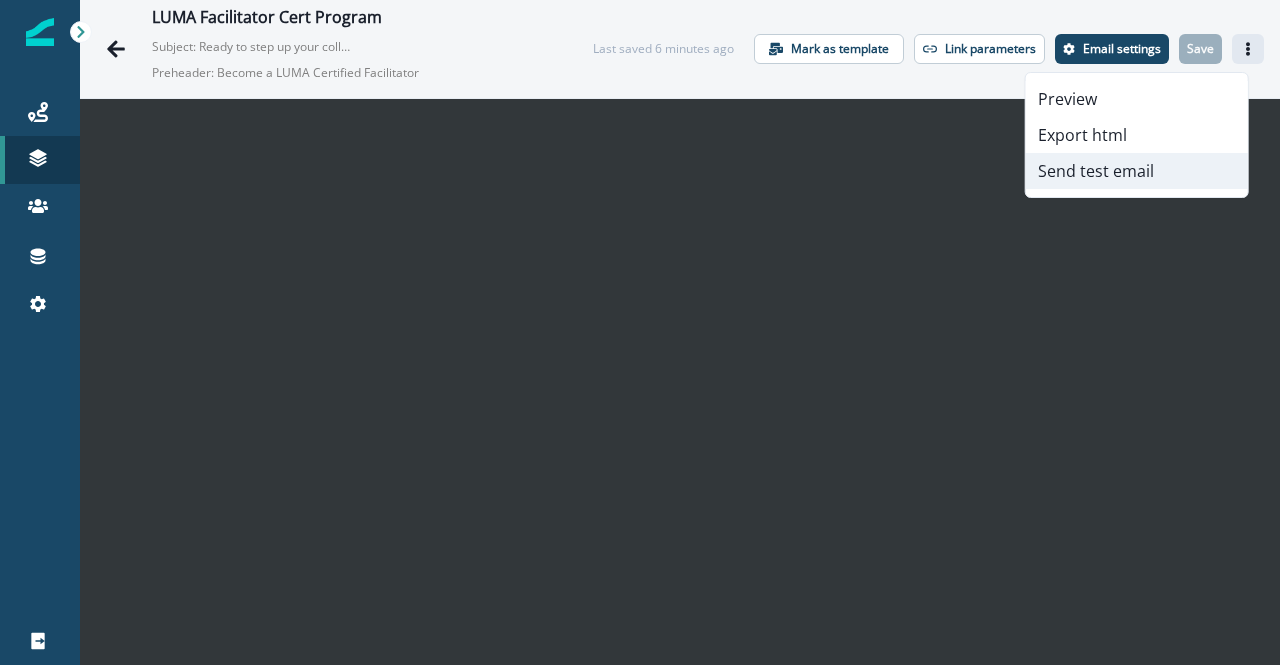 click on "Send test email" at bounding box center (1137, 171) 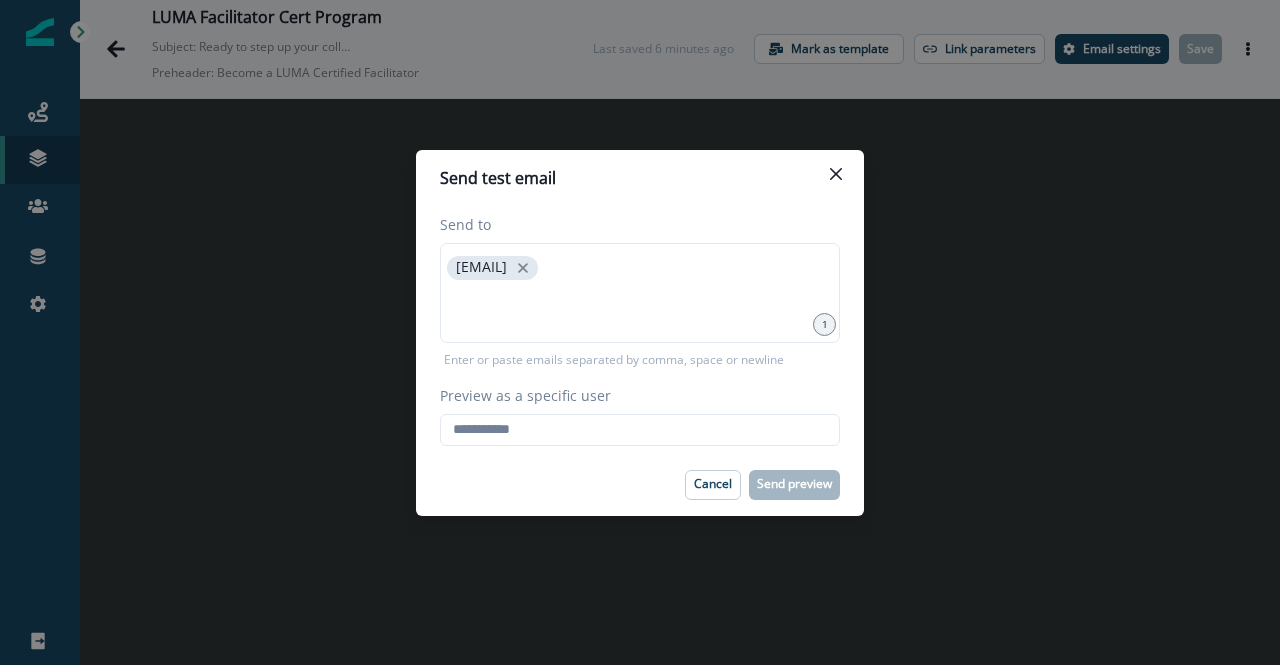 click on "Cancel Send preview" at bounding box center (640, 485) 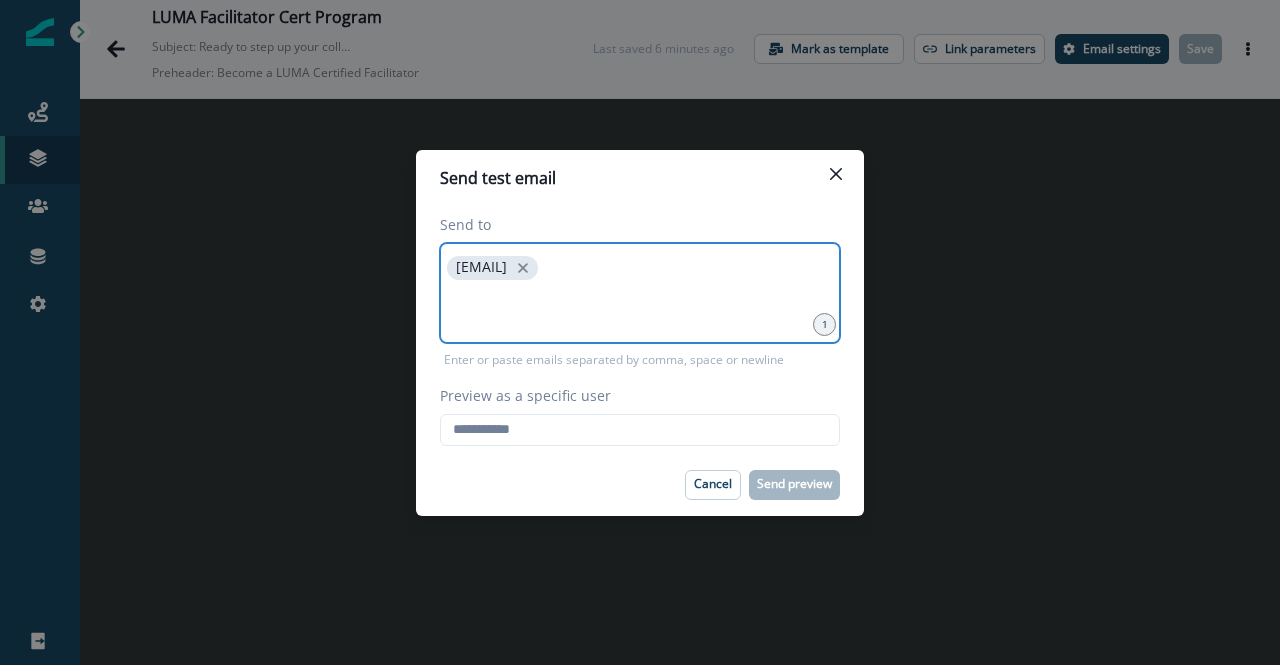 click at bounding box center [640, 309] 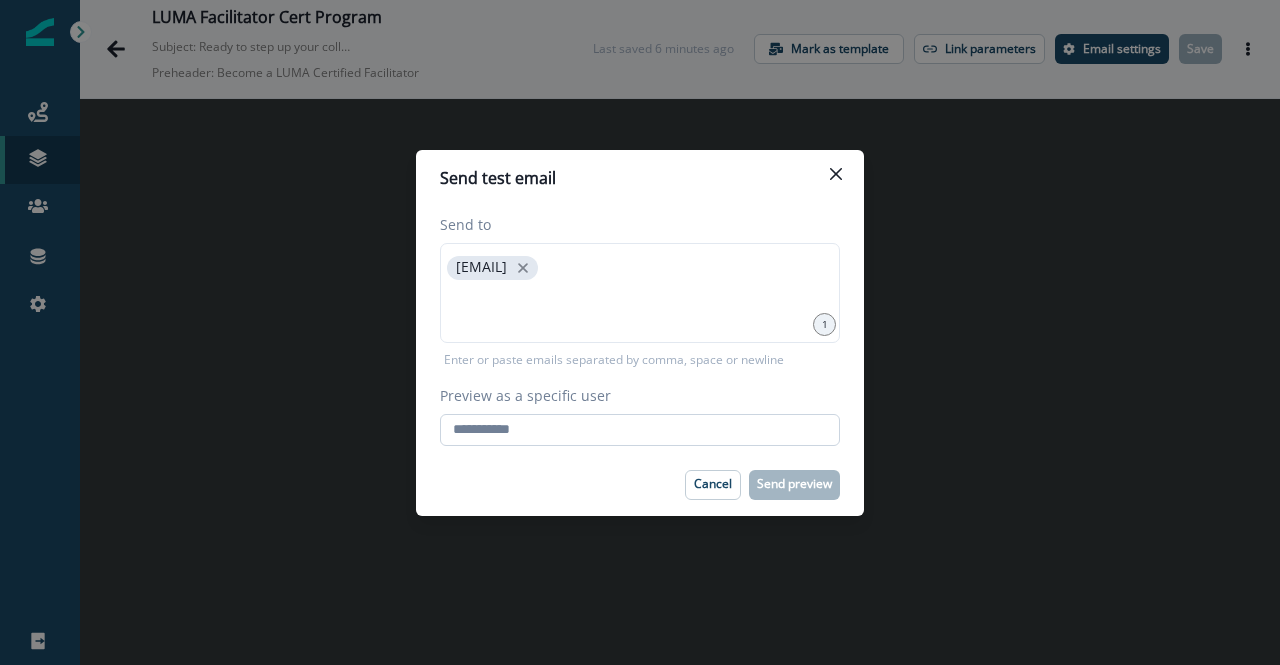 click on "Preview as a specific user" at bounding box center [640, 430] 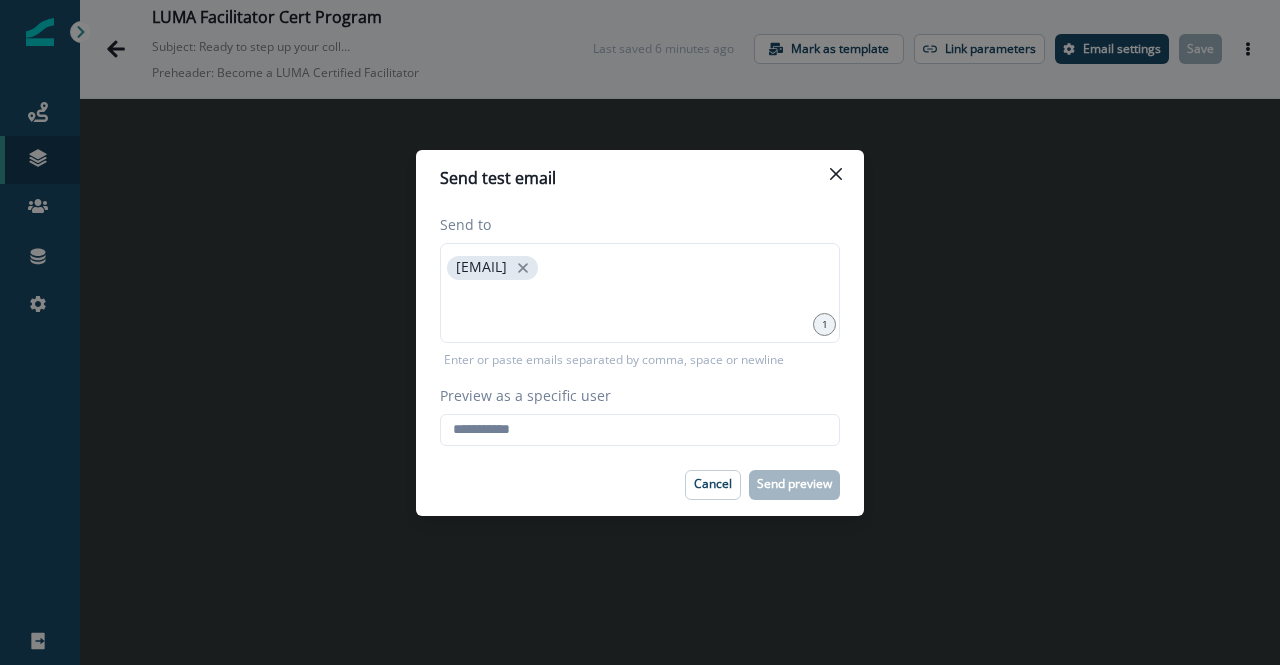 type on "**********" 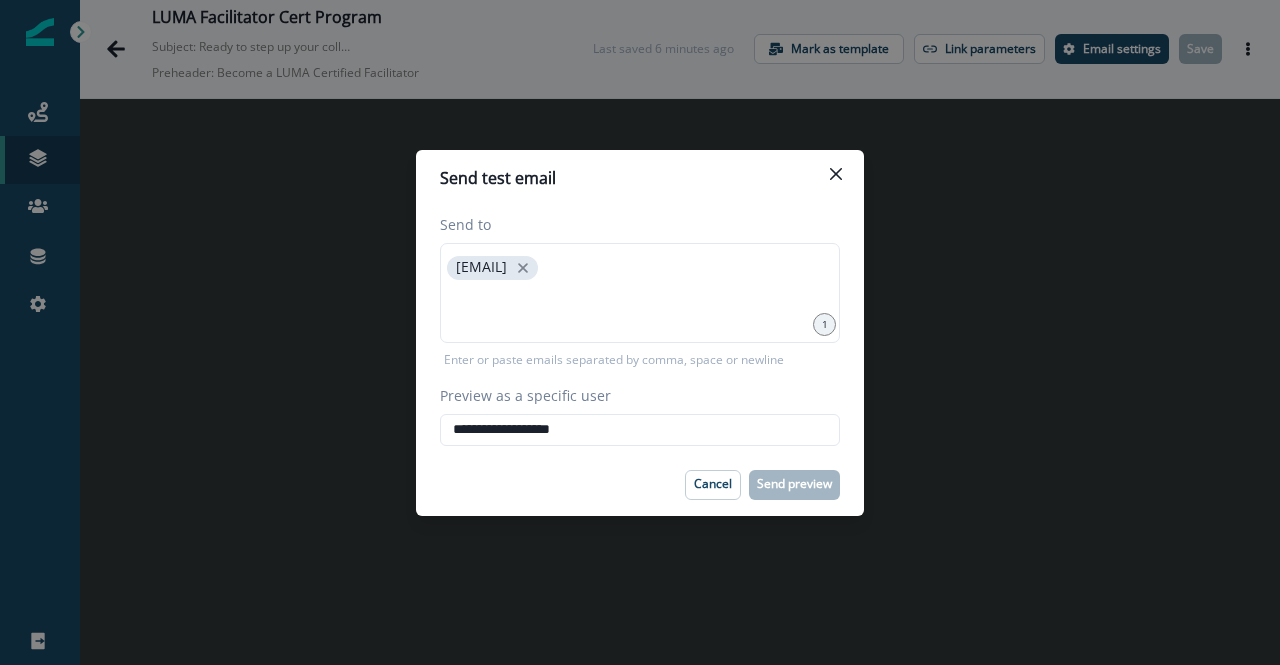 click on "Cancel Send preview" at bounding box center [640, 485] 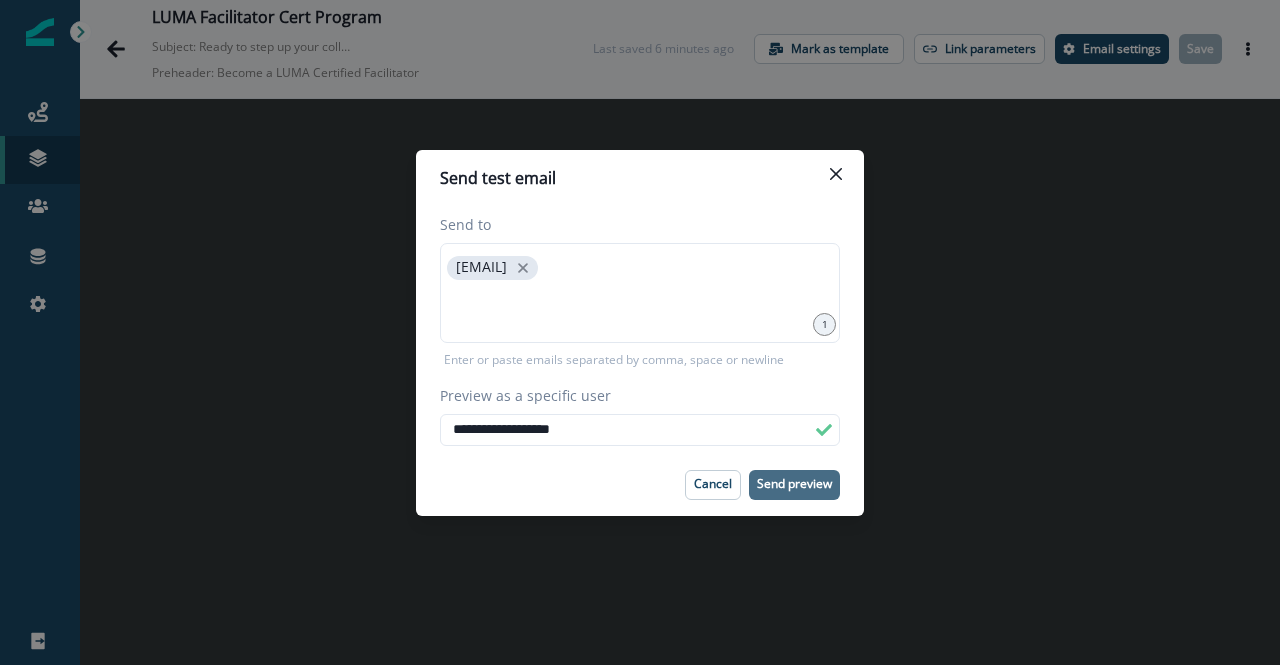 click on "Send preview" at bounding box center (794, 484) 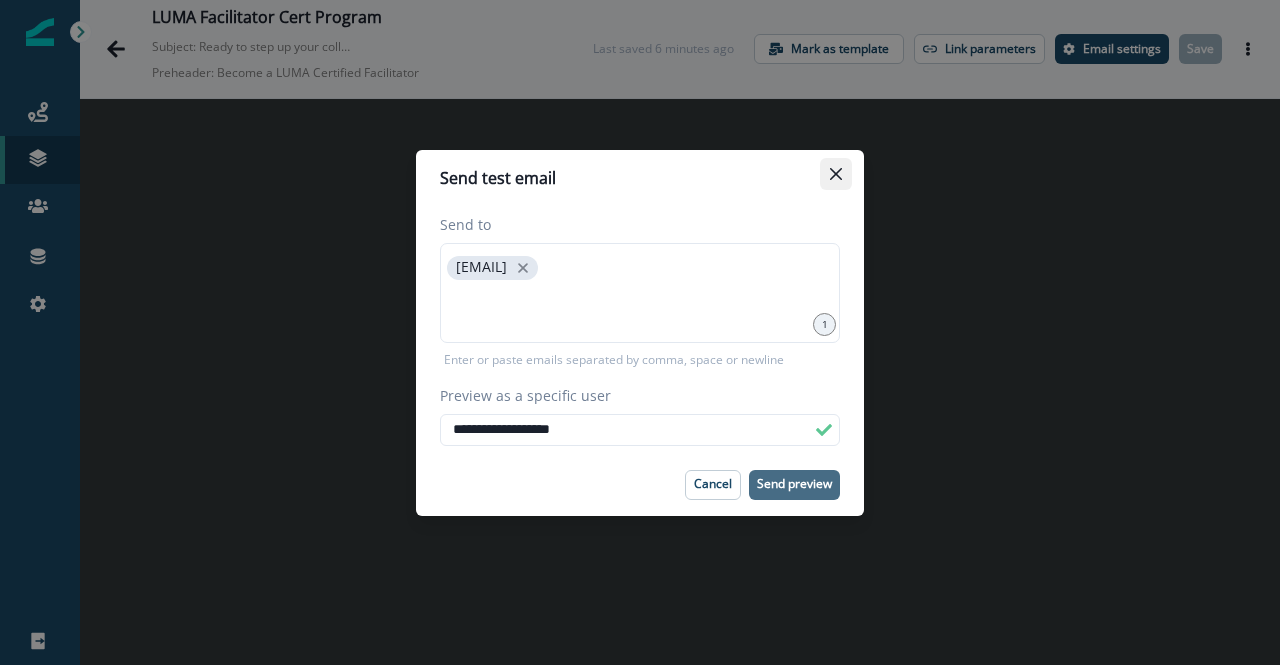 click at bounding box center (836, 173) 